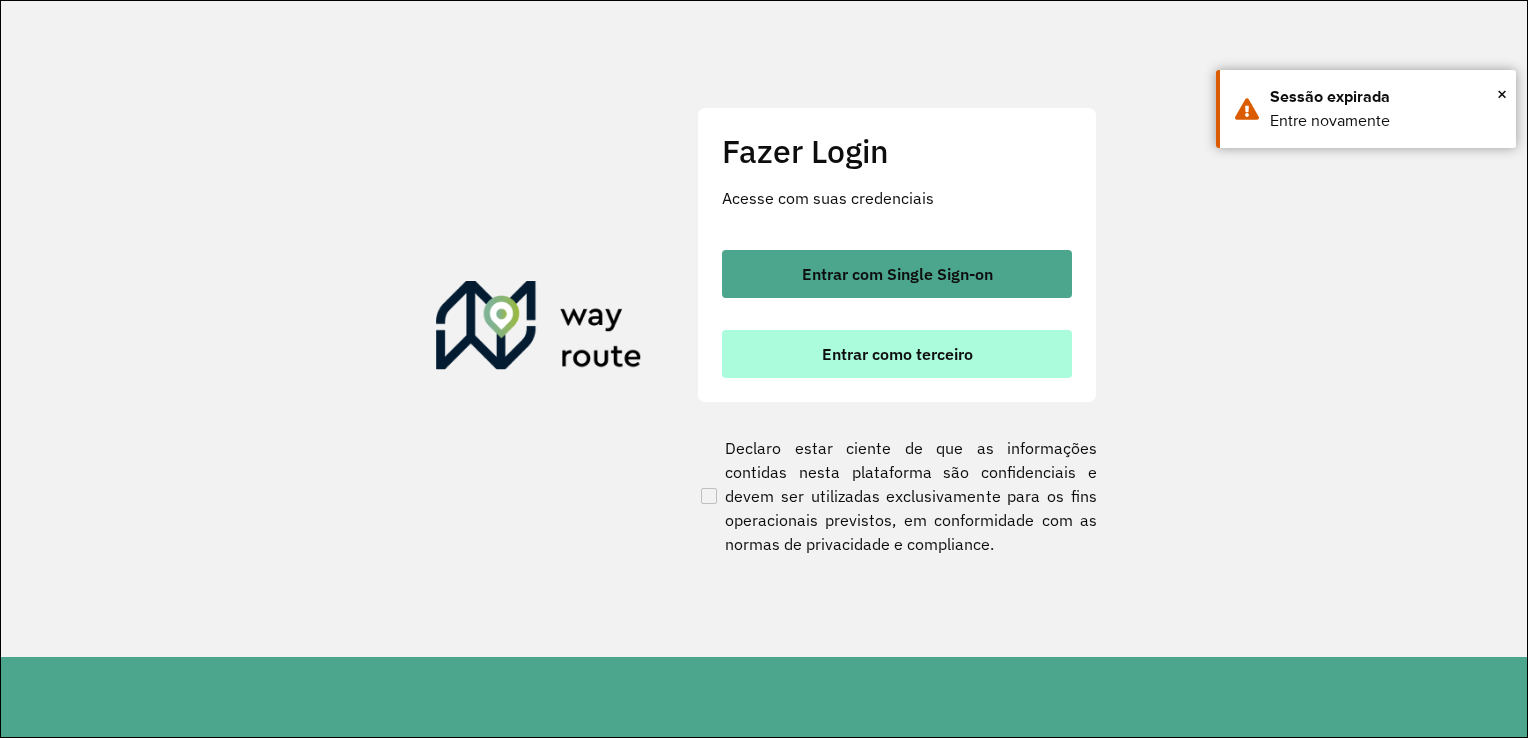 scroll, scrollTop: 0, scrollLeft: 0, axis: both 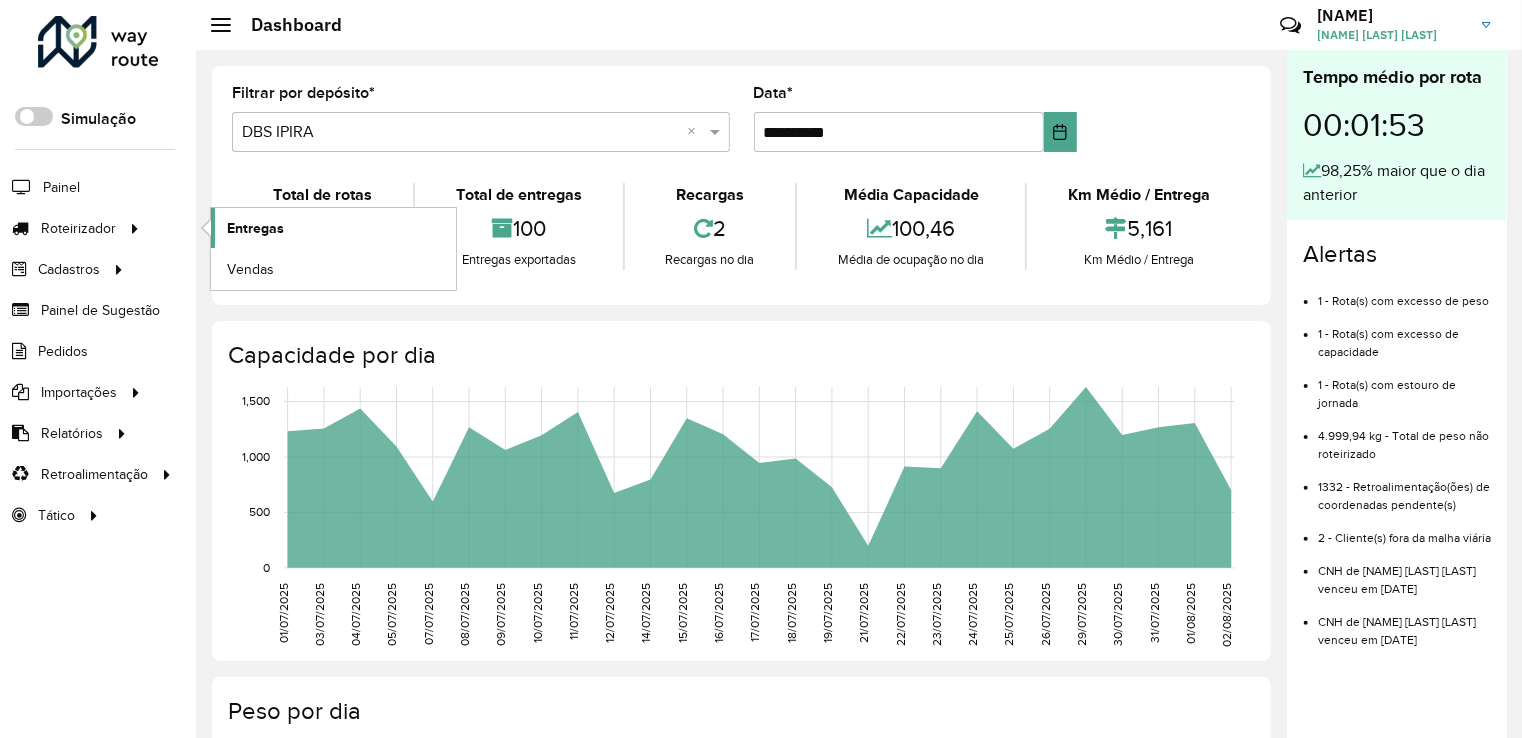 click on "Entregas" 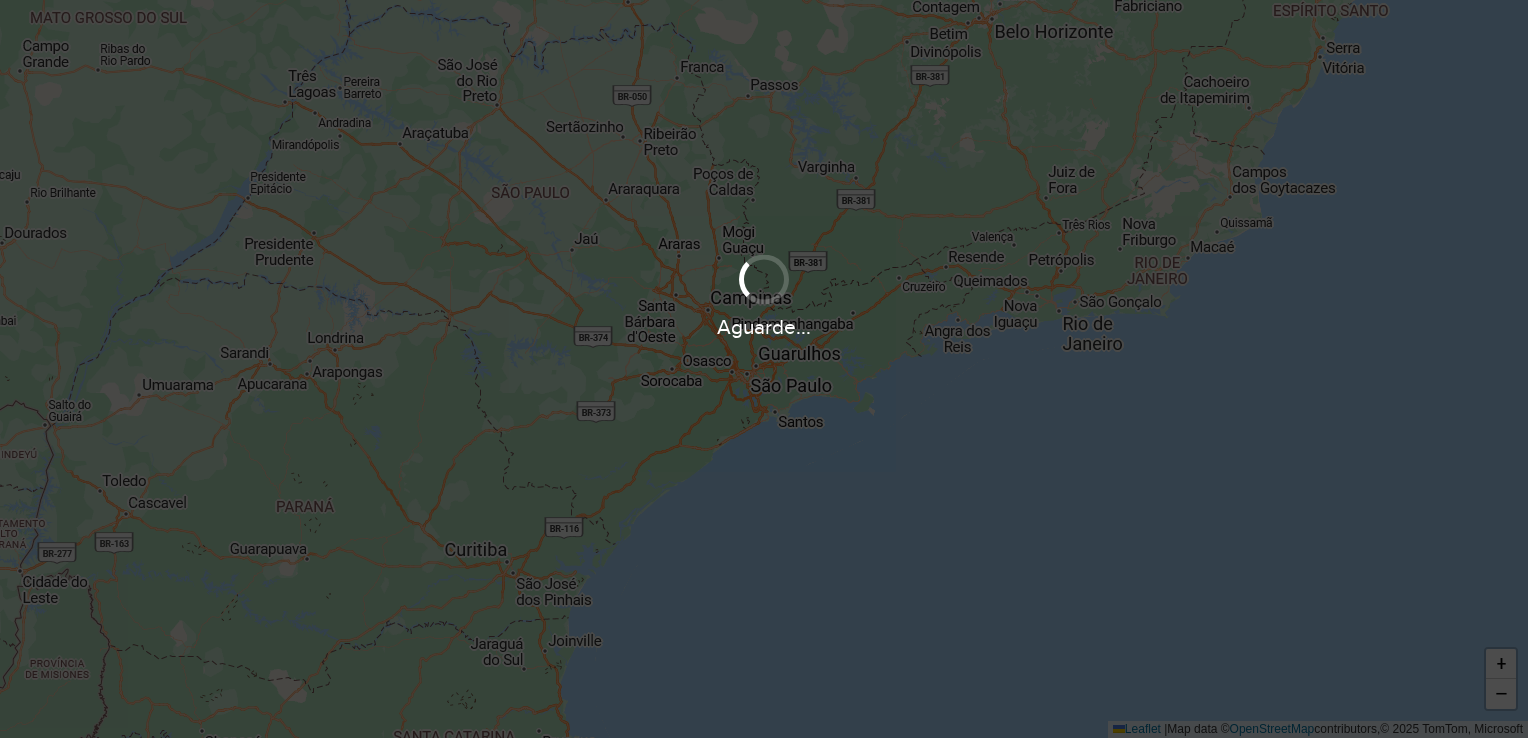 scroll, scrollTop: 0, scrollLeft: 0, axis: both 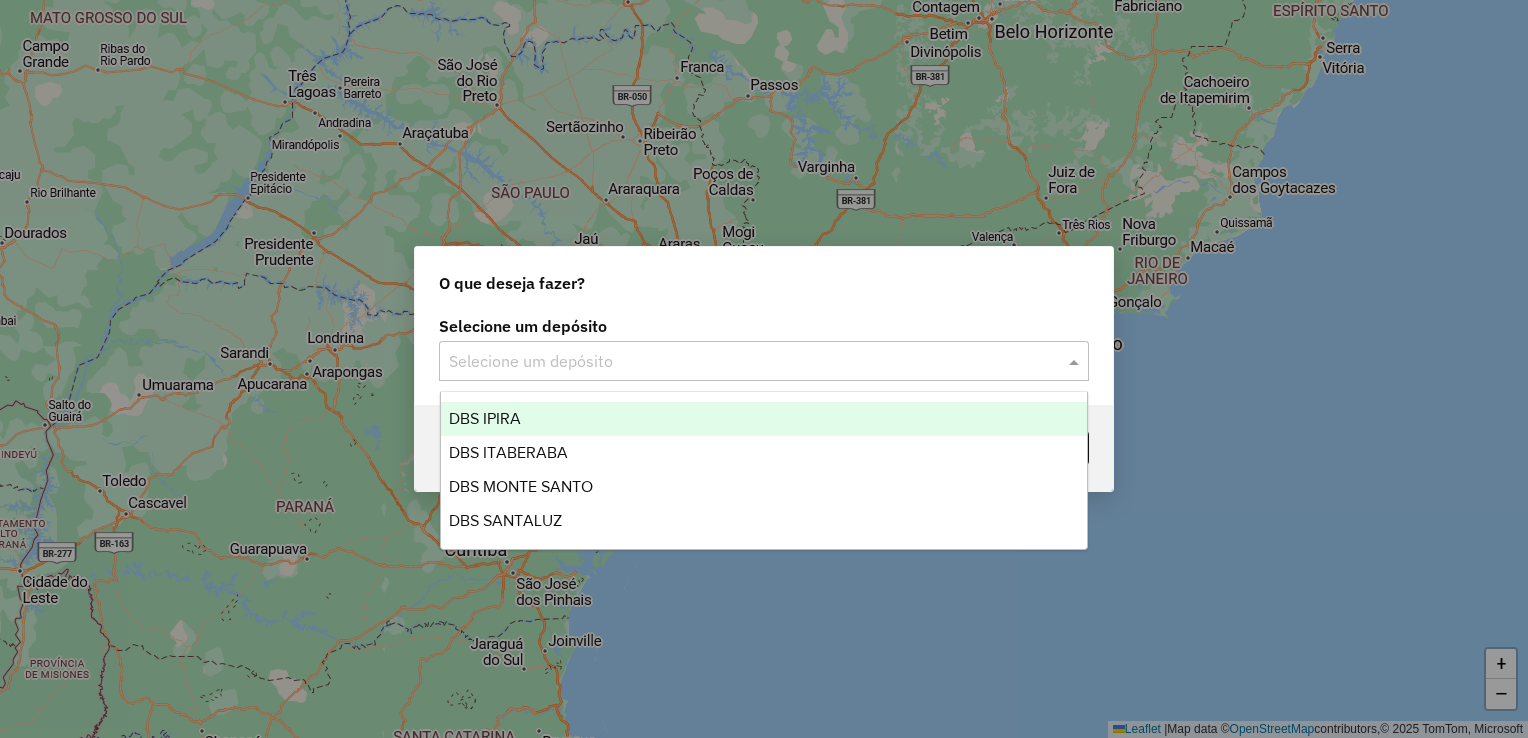 click 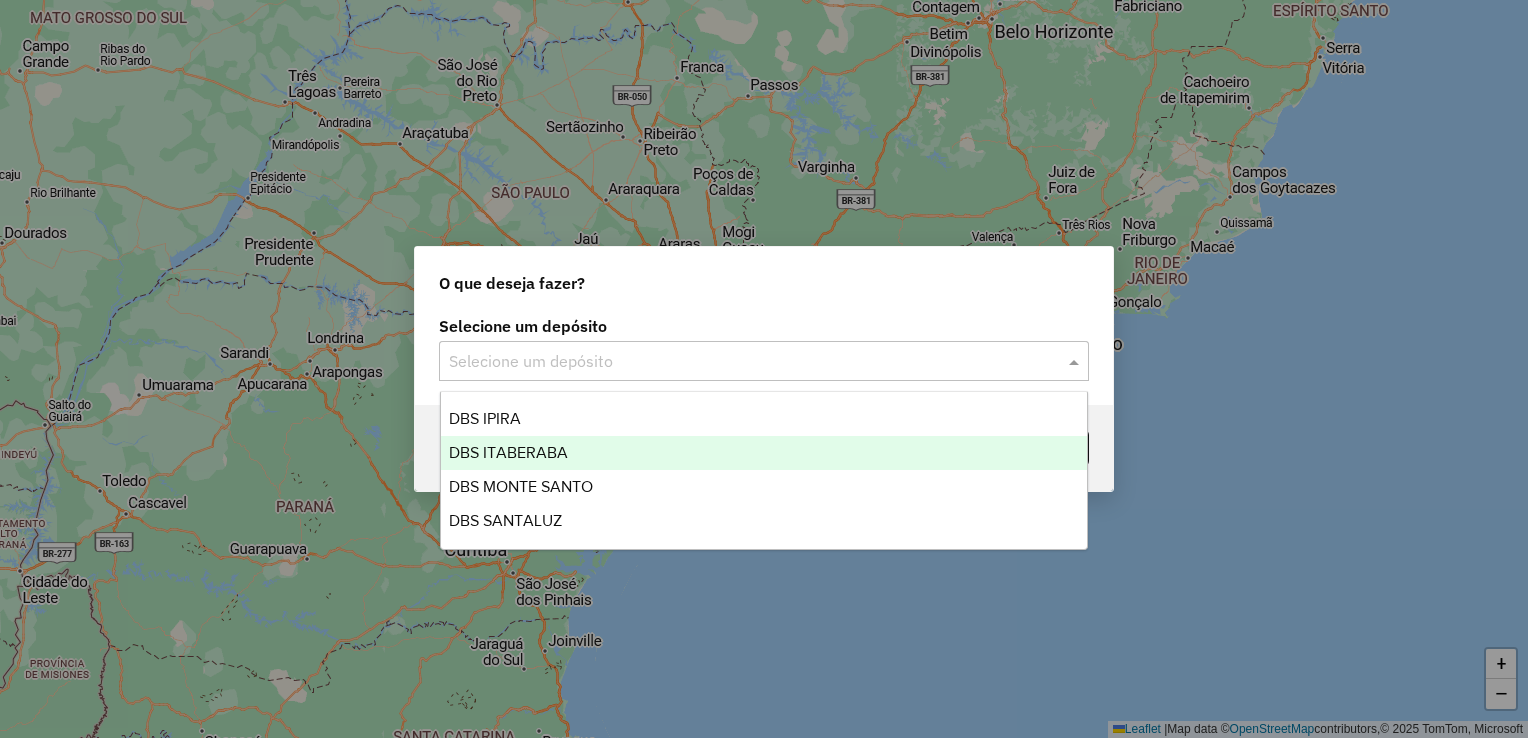click on "DBS ITABERABA" at bounding box center (764, 453) 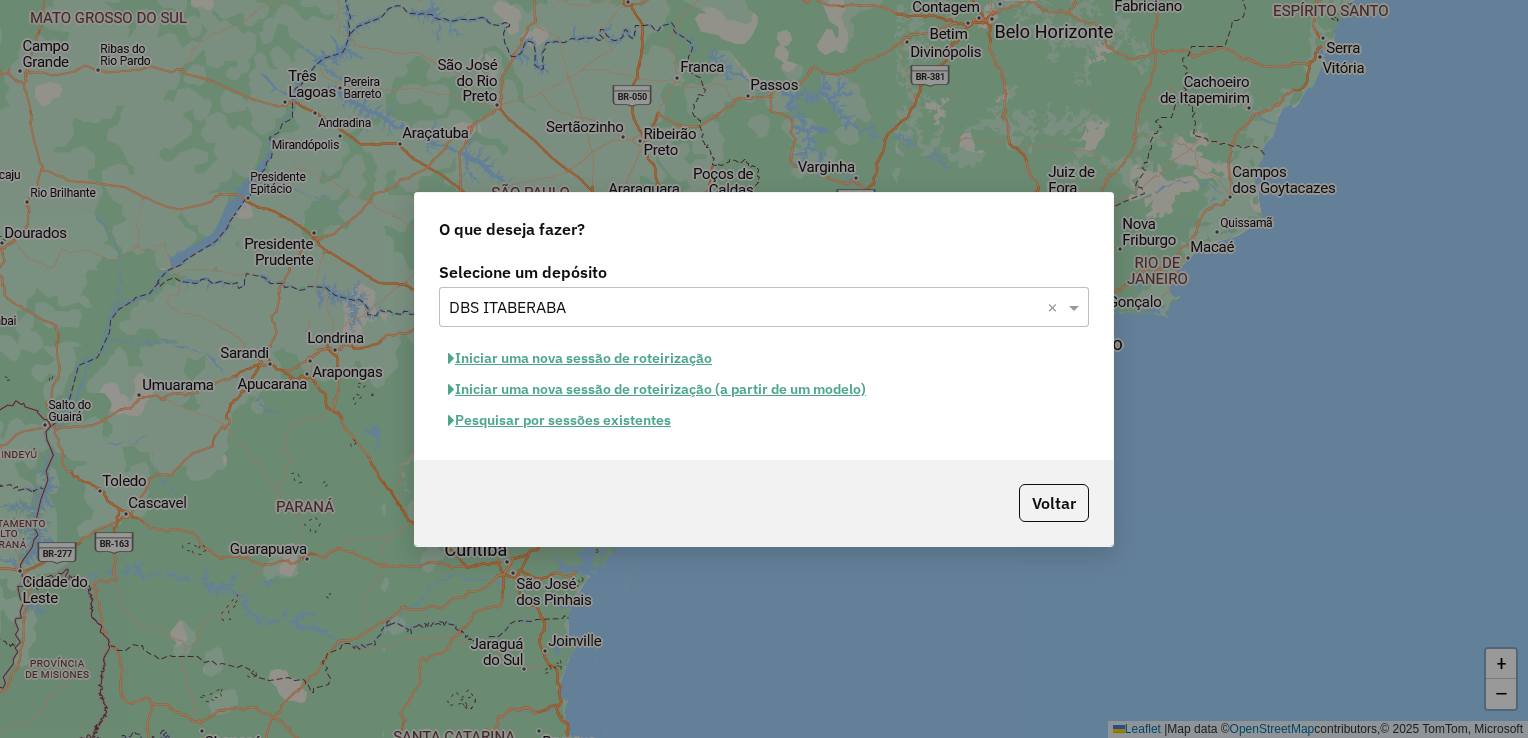click on "Pesquisar por sessões existentes" 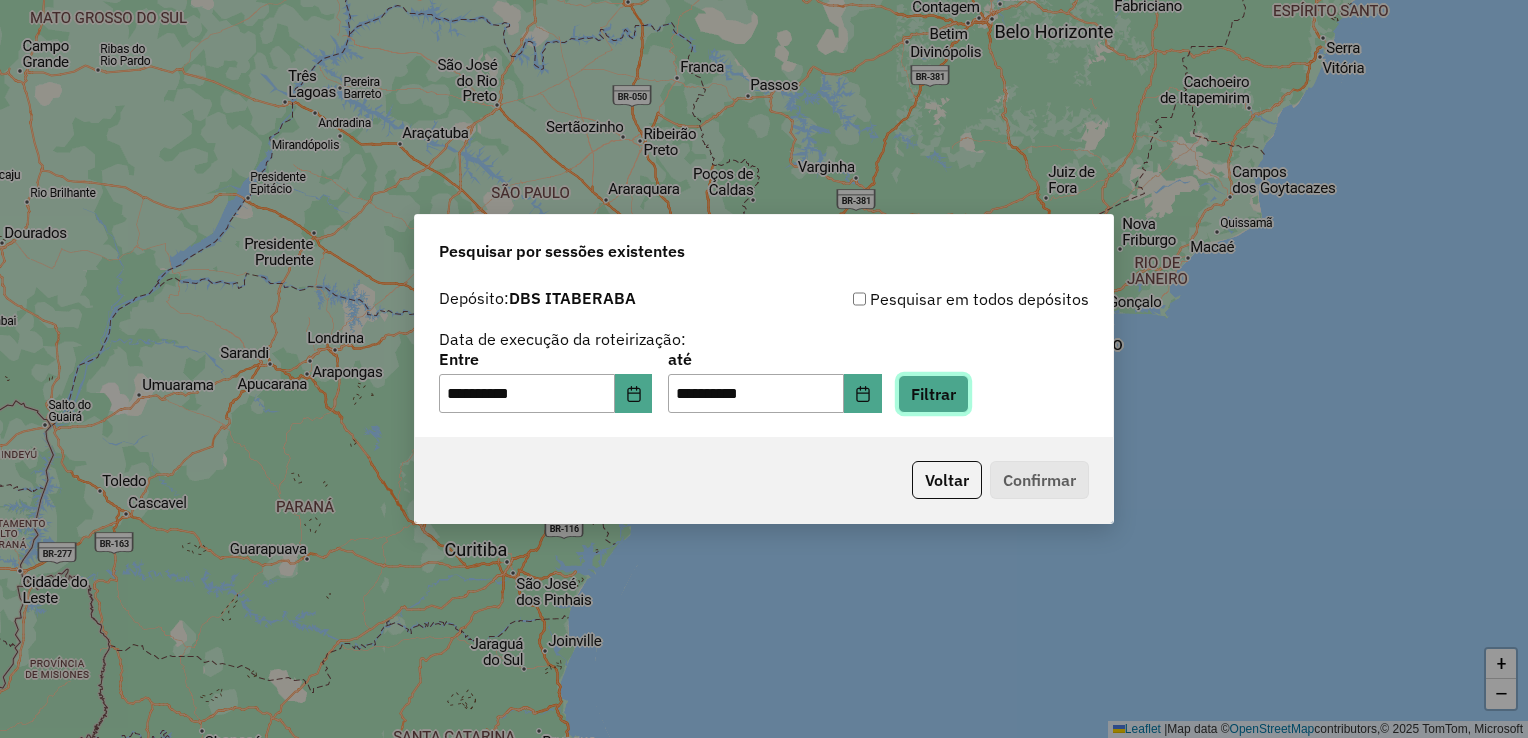 click on "Filtrar" 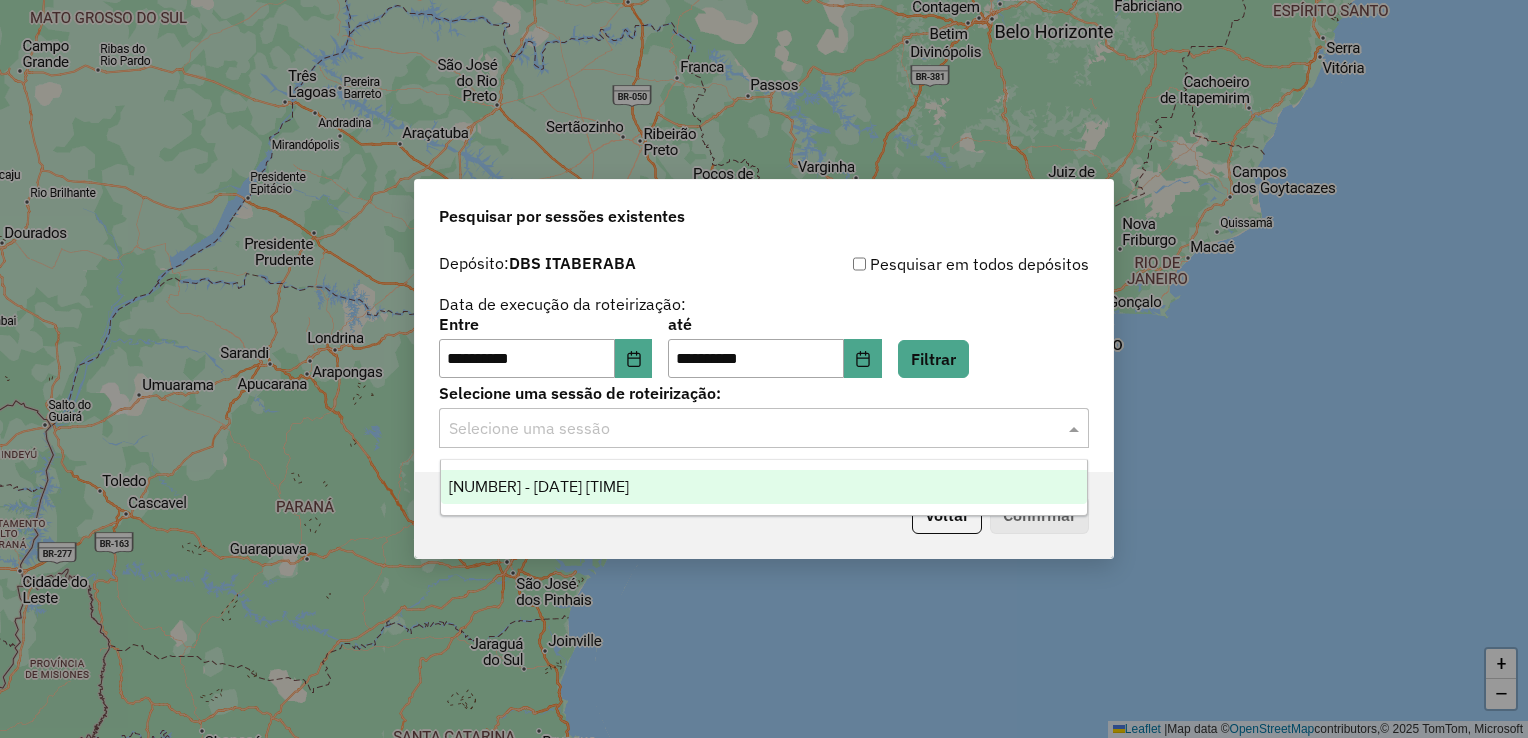 click 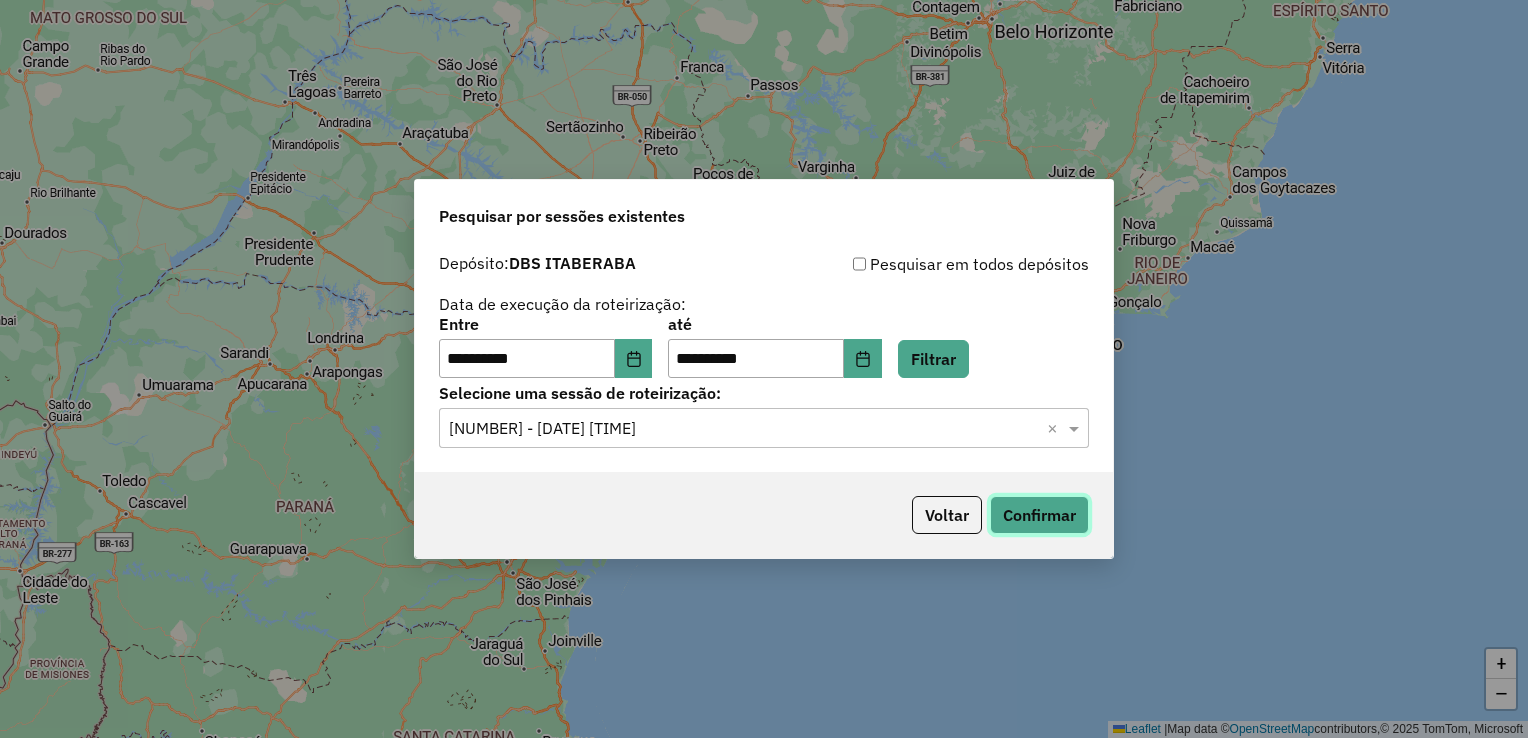 click on "Confirmar" 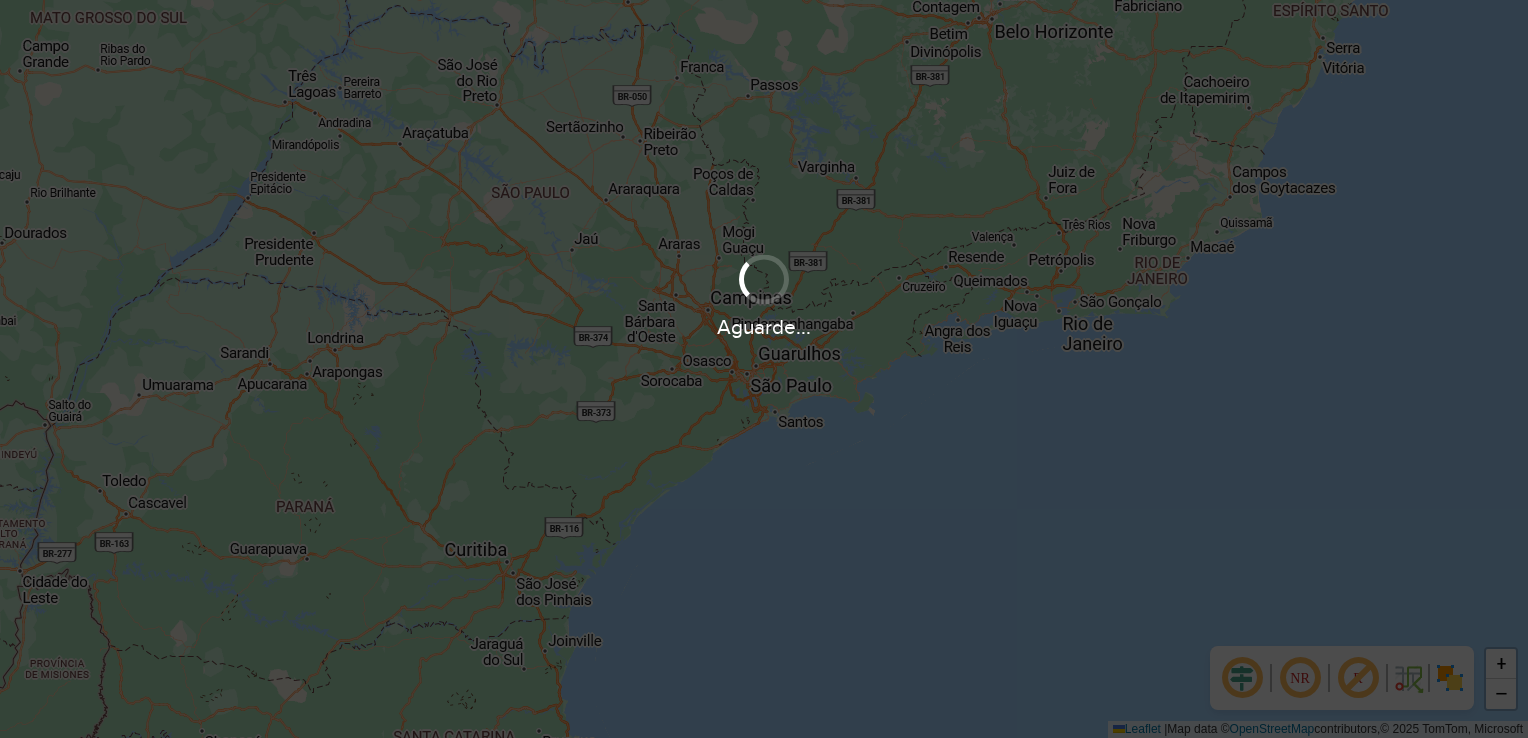 scroll, scrollTop: 0, scrollLeft: 0, axis: both 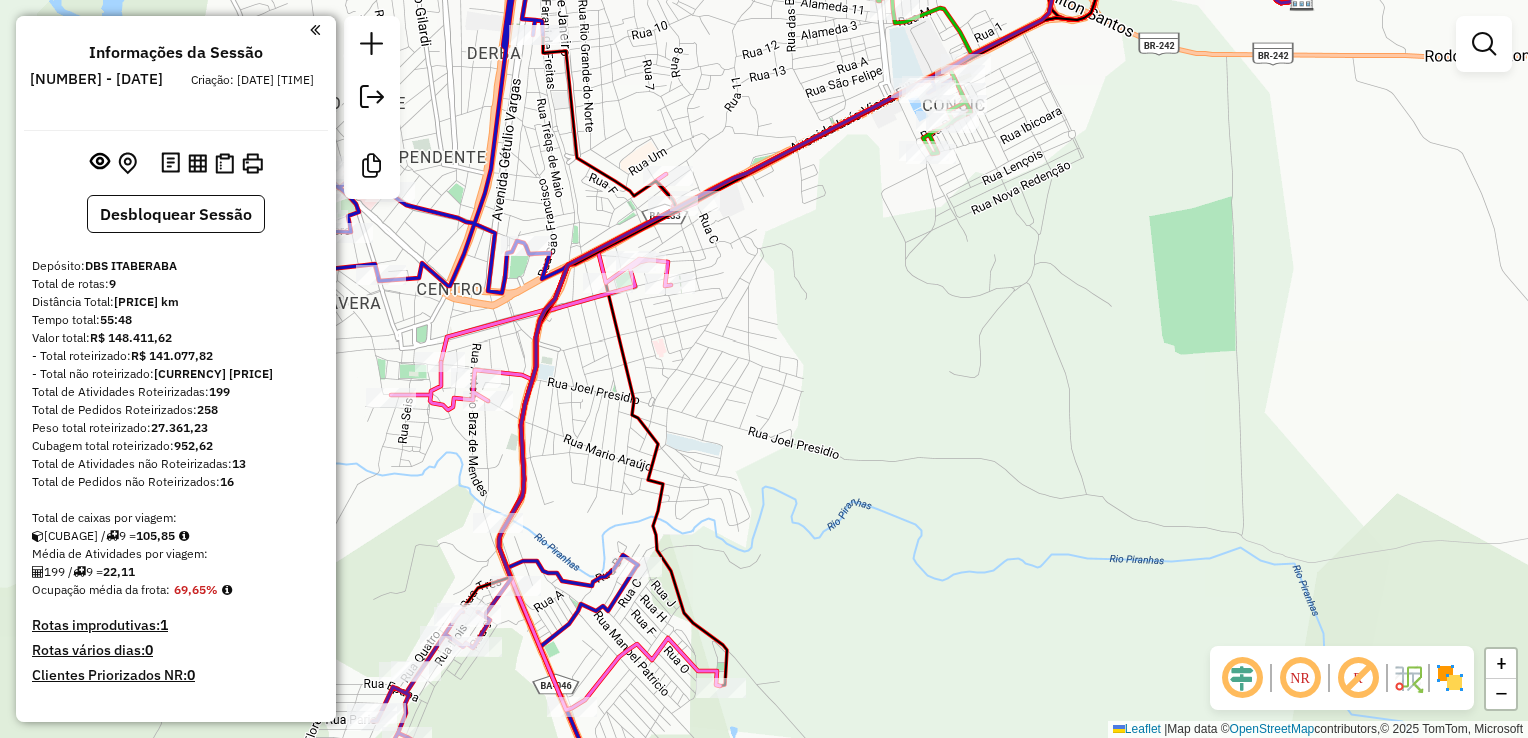 drag, startPoint x: 559, startPoint y: 426, endPoint x: 664, endPoint y: 300, distance: 164.01524 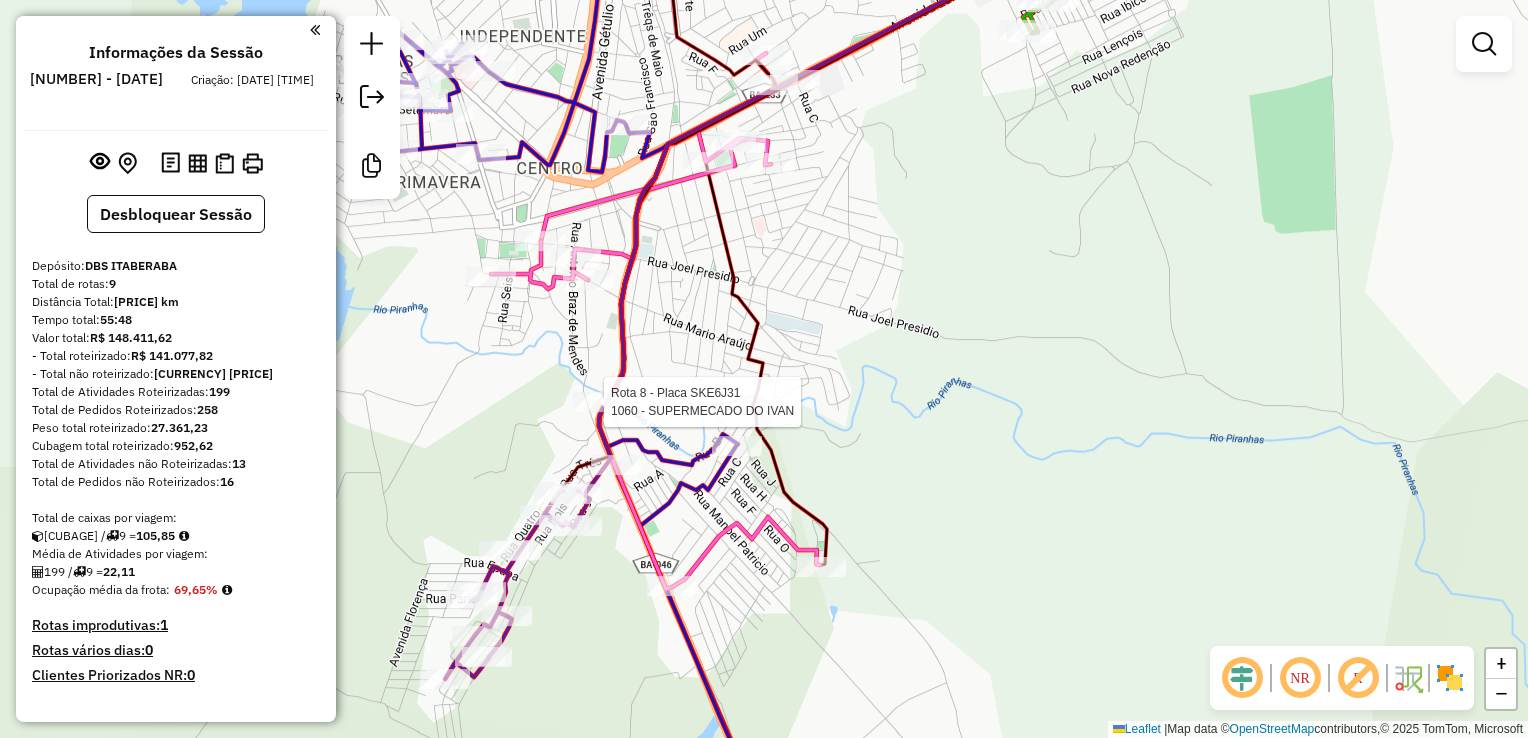 select on "**********" 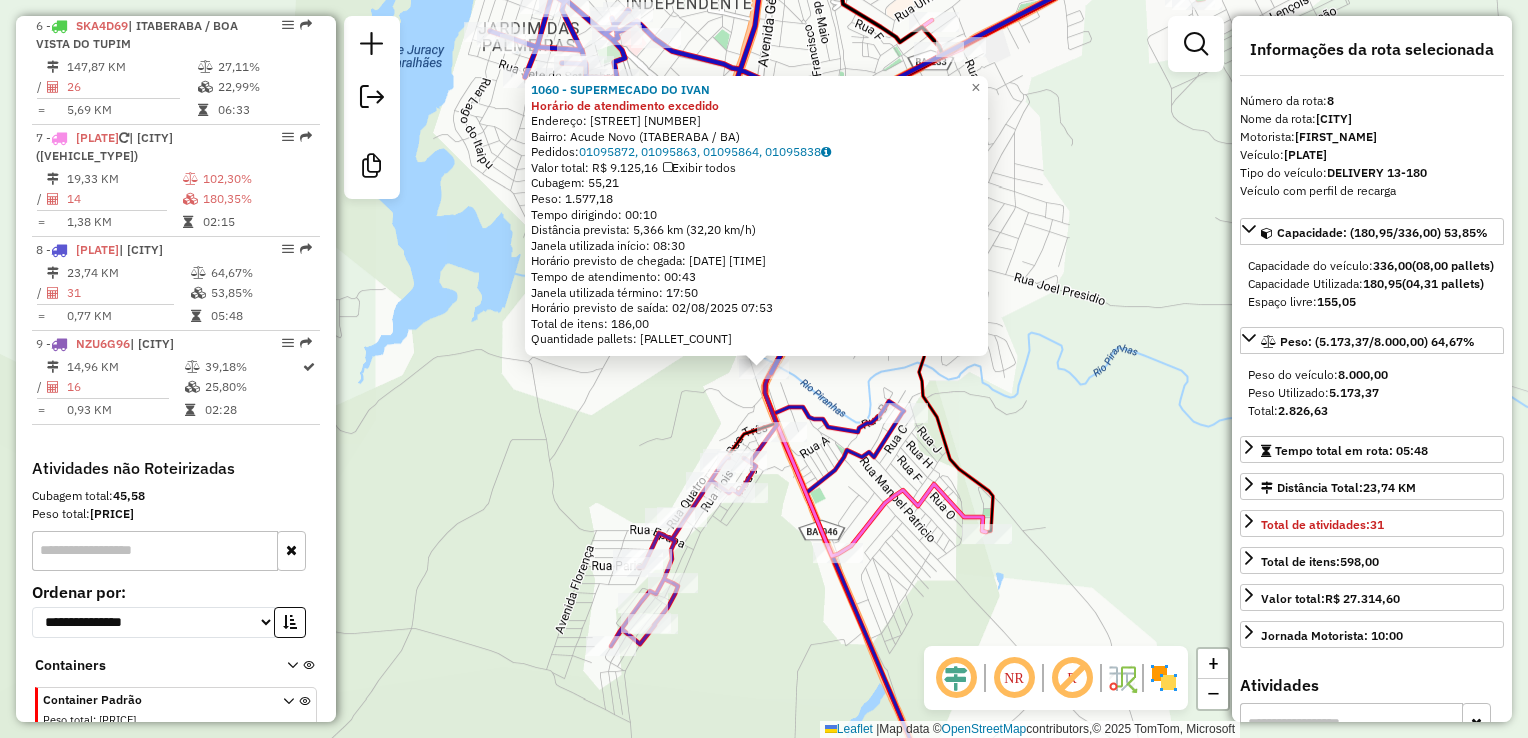 scroll, scrollTop: 1399, scrollLeft: 0, axis: vertical 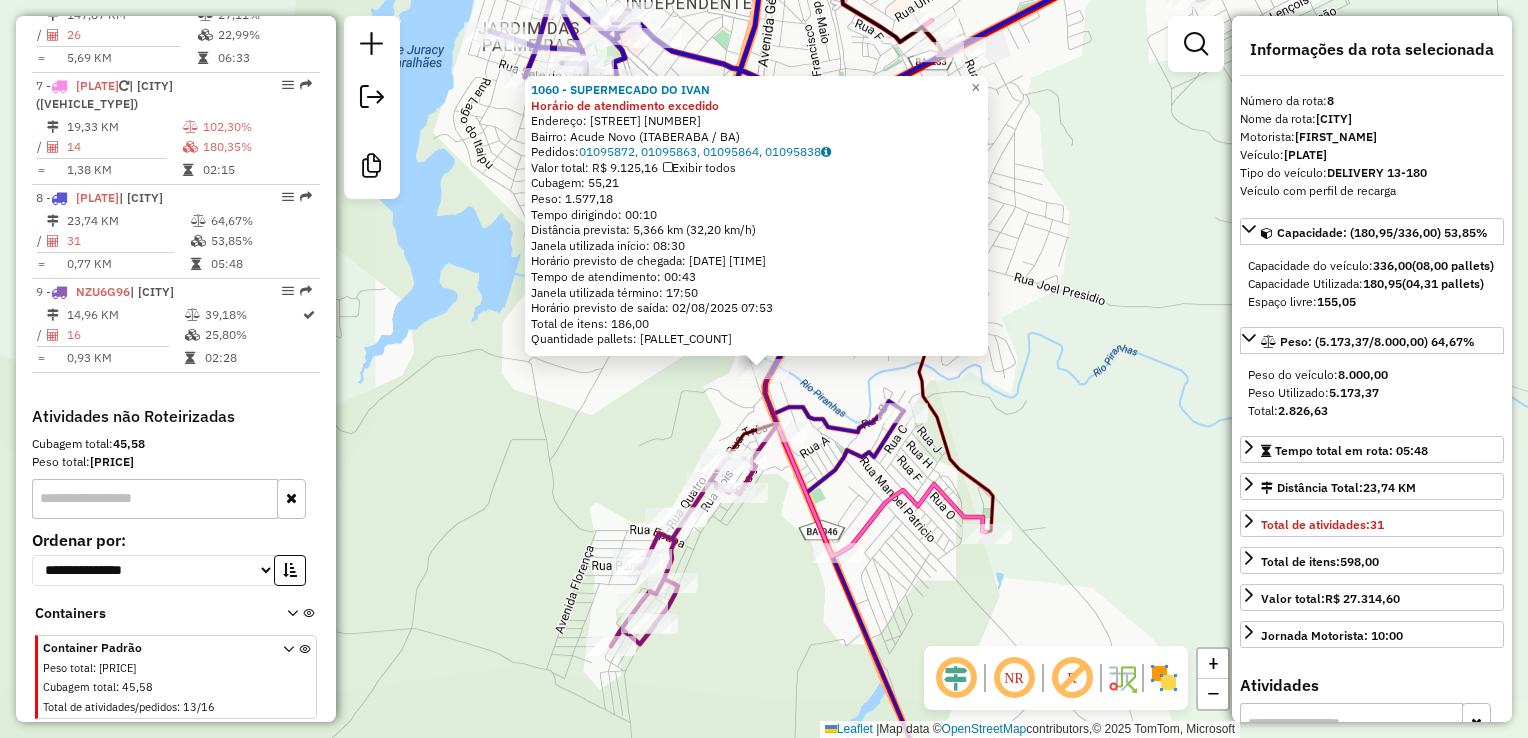click on "[NUMBER] - [BUSINESS_NAME] Horário de atendimento excedido  Endereço:  AVENIDA [STREET_NAME] [NUMBER]   Bairro: [NEIGHBORHOOD] ([CITY] / [STATE])   Pedidos:  [ORDER_ID], [ORDER_ID], [ORDER_ID], [ORDER_ID]   Valor total: [CURRENCY] [PRICE]   Exibir todos   Cubagem: [CUBAGE]  Peso: [WEIGHT]  Tempo dirigindo: [TIME]   Distância prevista: [DISTANCE] km ([SPEED] km/h)   Janela utilizada início: [TIME]   Horário previsto de chegada: [DATE] [TIME]   Tempo de atendimento: [TIME]   Janela utilizada término: [TIME]   Horário previsto de saída: [DATE] [TIME]   Total de itens: [ITEMS]   Quantidade pallets: [PALLETS]  × Janela de atendimento Grade de atendimento Capacidade Transportadoras Veículos Cliente Pedidos  Rotas Selecione os dias de semana para filtrar as janelas de atendimento  Seg   Ter   Qua   Qui   Sex   Sáb   Dom  Informe o período da janela de atendimento: De: Até:  Filtrar exatamente a janela do cliente  Considerar janela de atendimento padrão  Selecione os dias de semana para filtrar as grades de atendimento  Seg   Ter   Qua  De:" 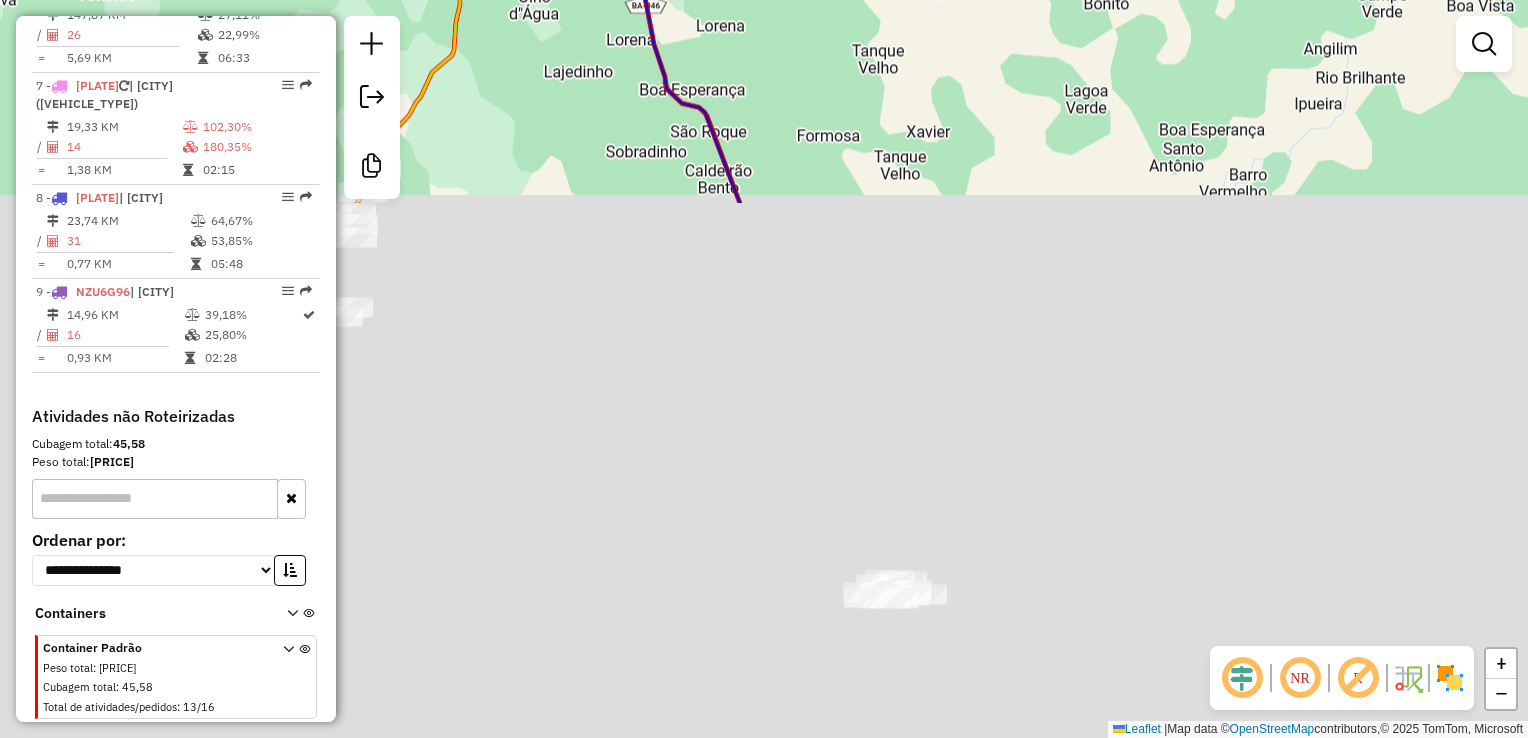 drag, startPoint x: 682, startPoint y: 535, endPoint x: 752, endPoint y: -74, distance: 613.00977 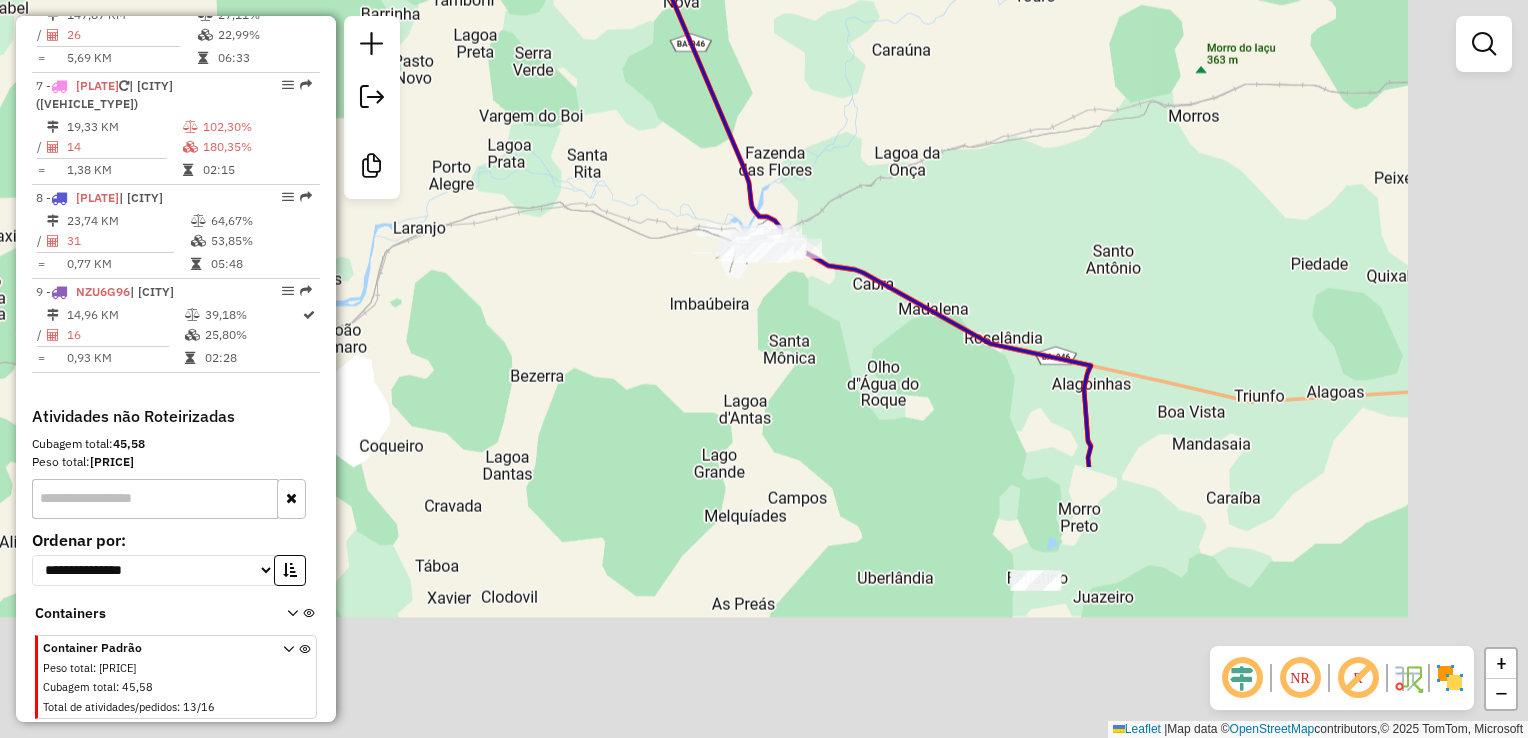 drag, startPoint x: 910, startPoint y: 662, endPoint x: 780, endPoint y: 302, distance: 382.75317 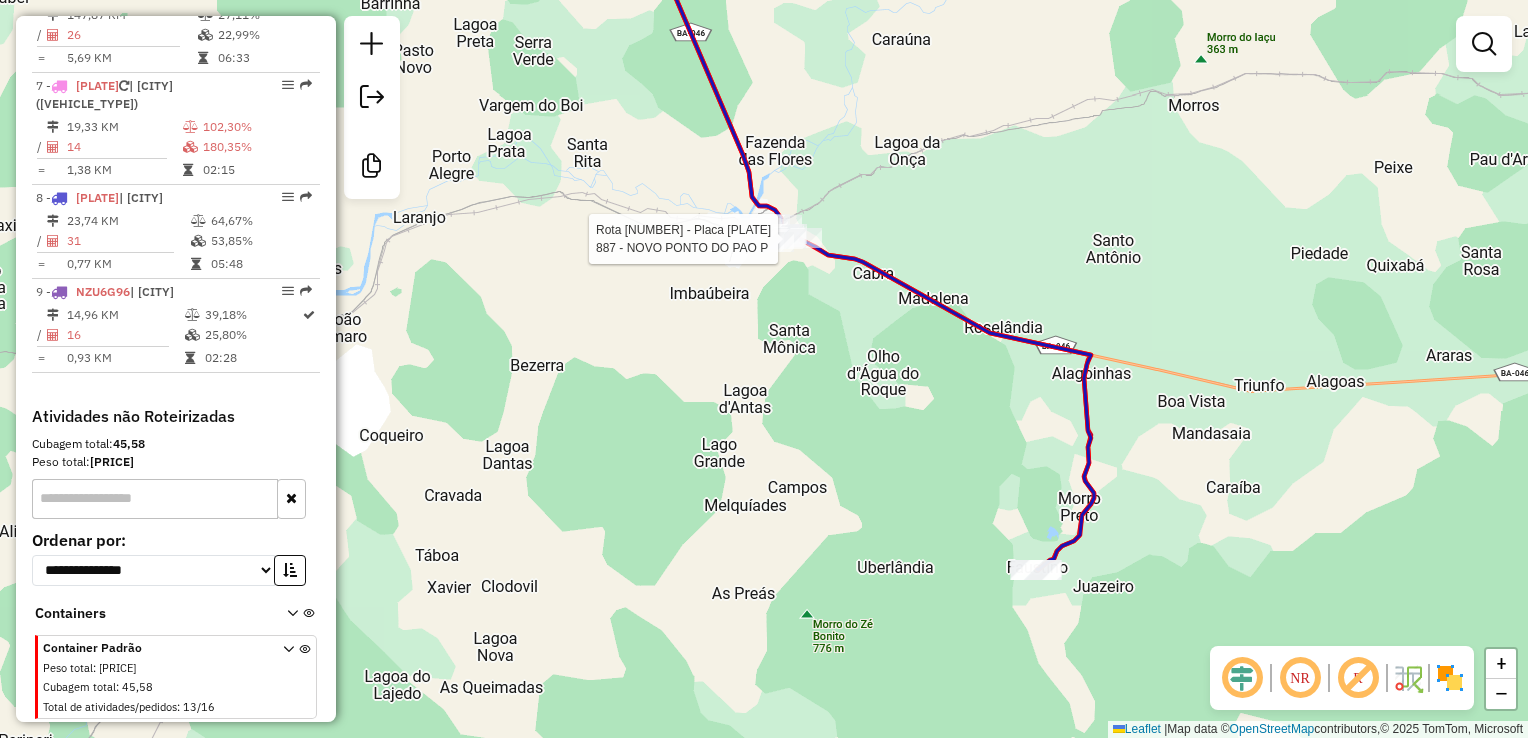 select on "**********" 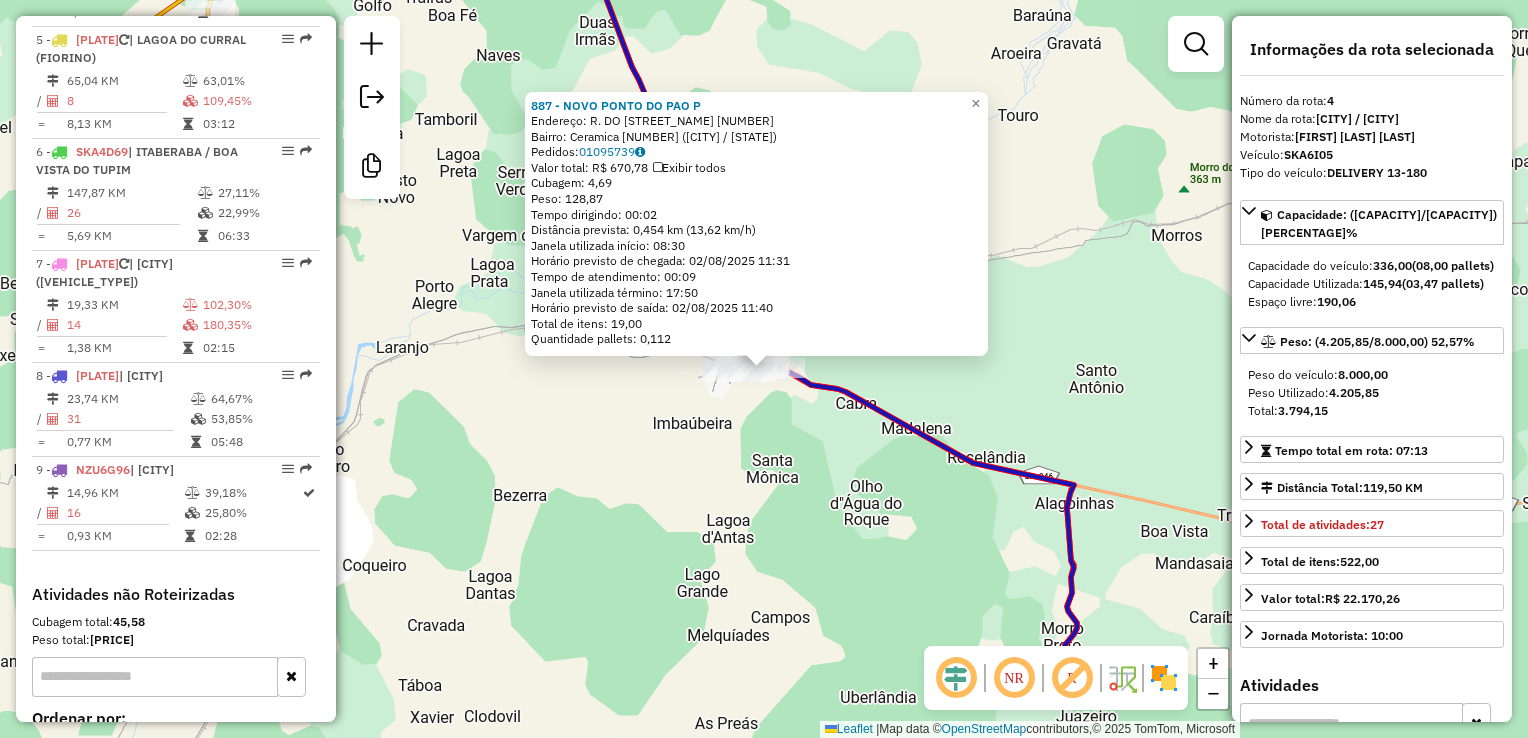 scroll, scrollTop: 1123, scrollLeft: 0, axis: vertical 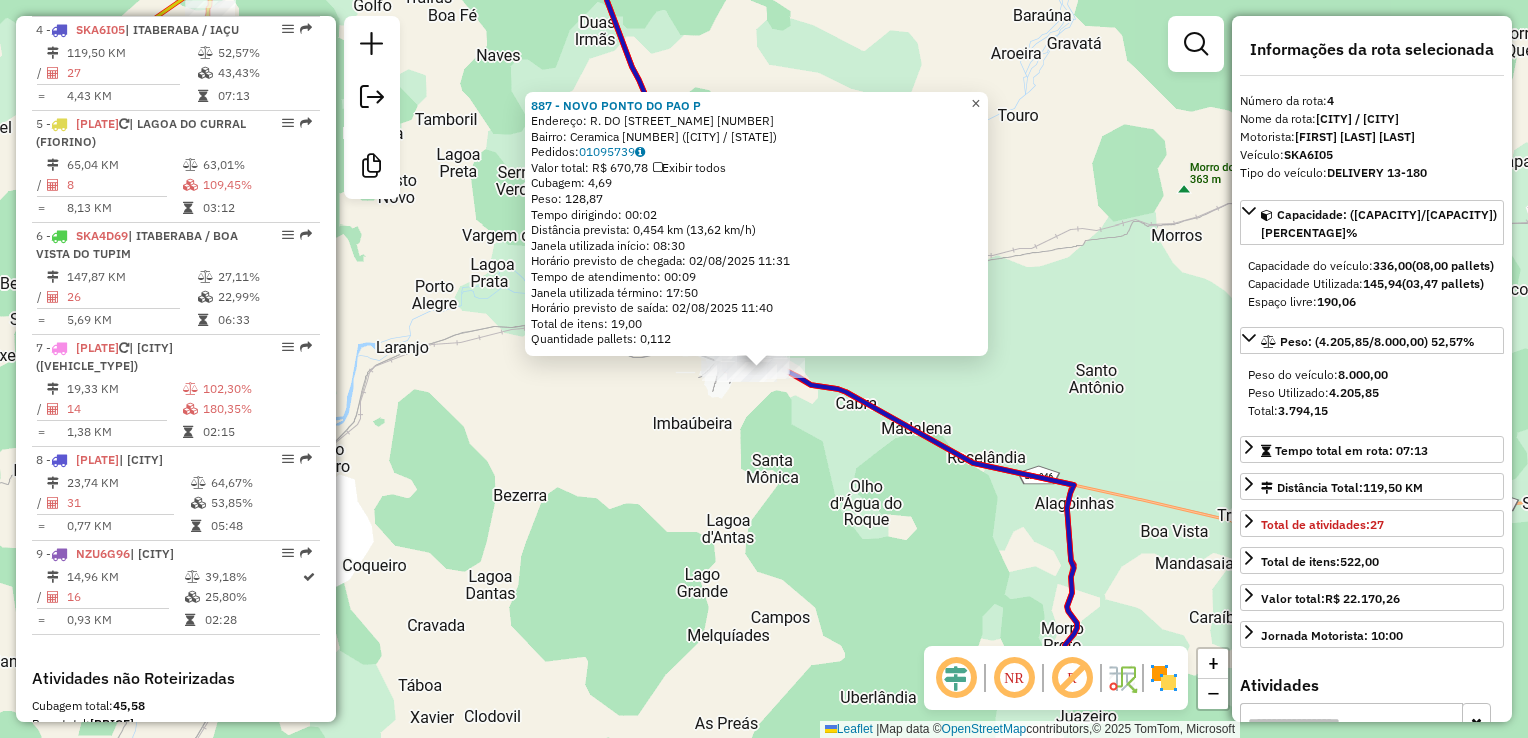 click on "×" 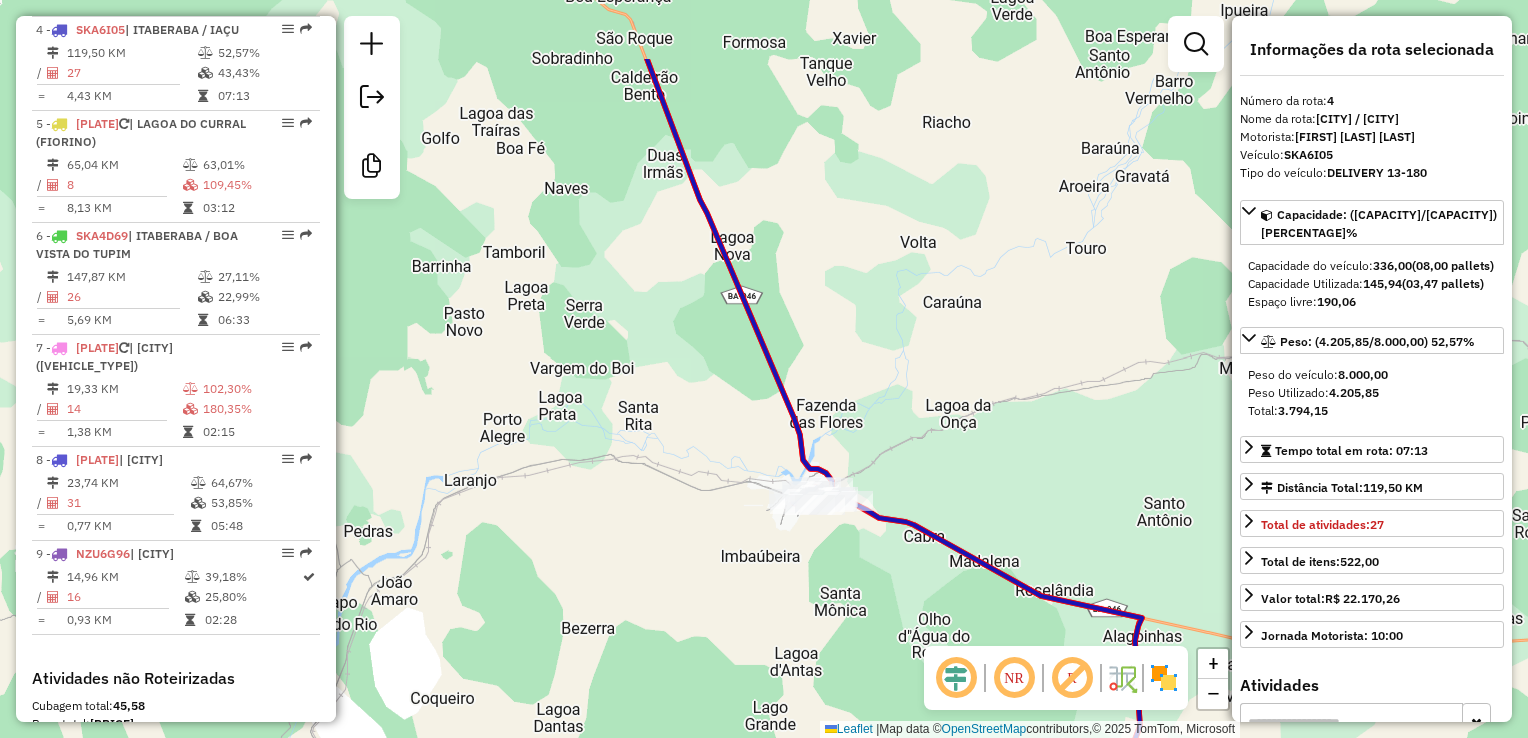 drag, startPoint x: 680, startPoint y: 175, endPoint x: 1020, endPoint y: 630, distance: 568.00085 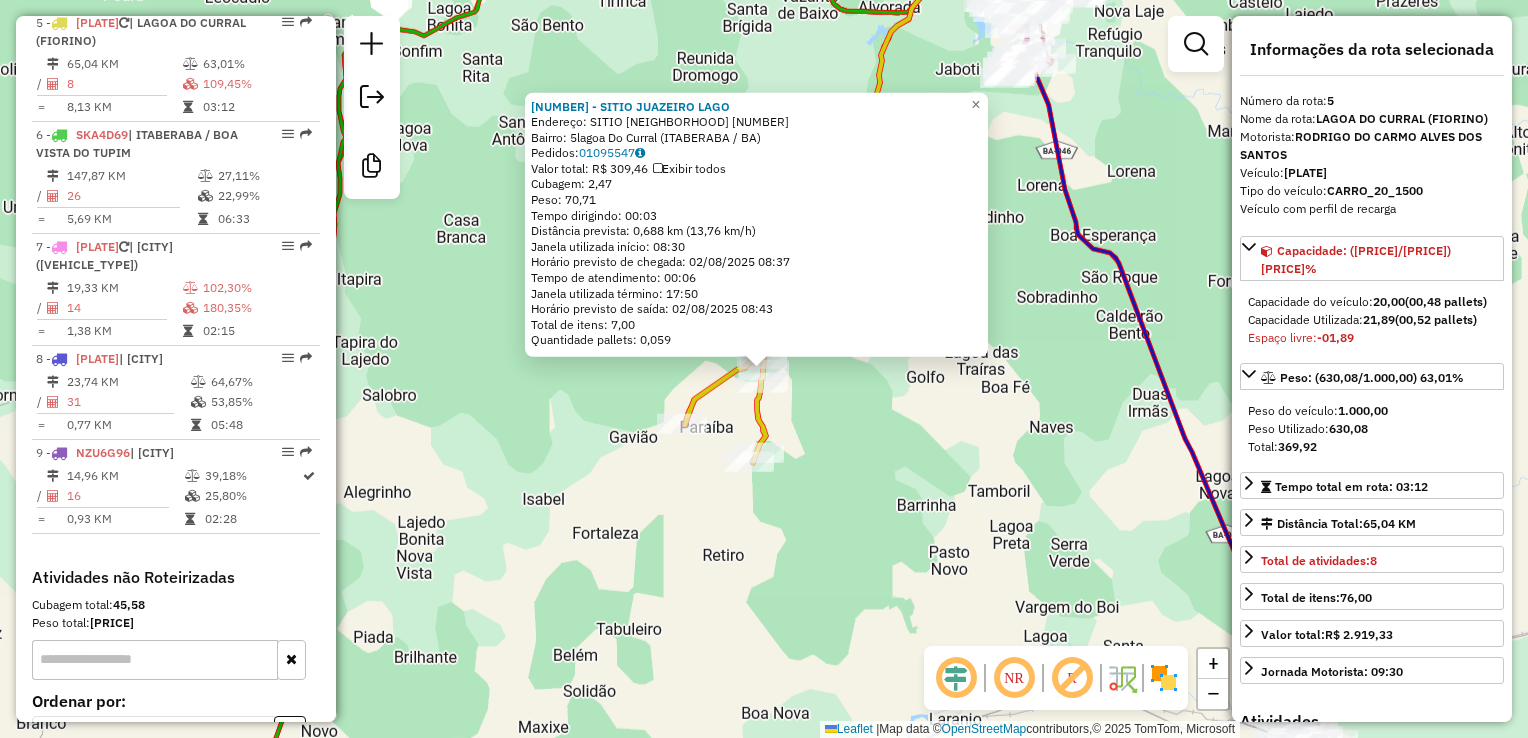 scroll, scrollTop: 1235, scrollLeft: 0, axis: vertical 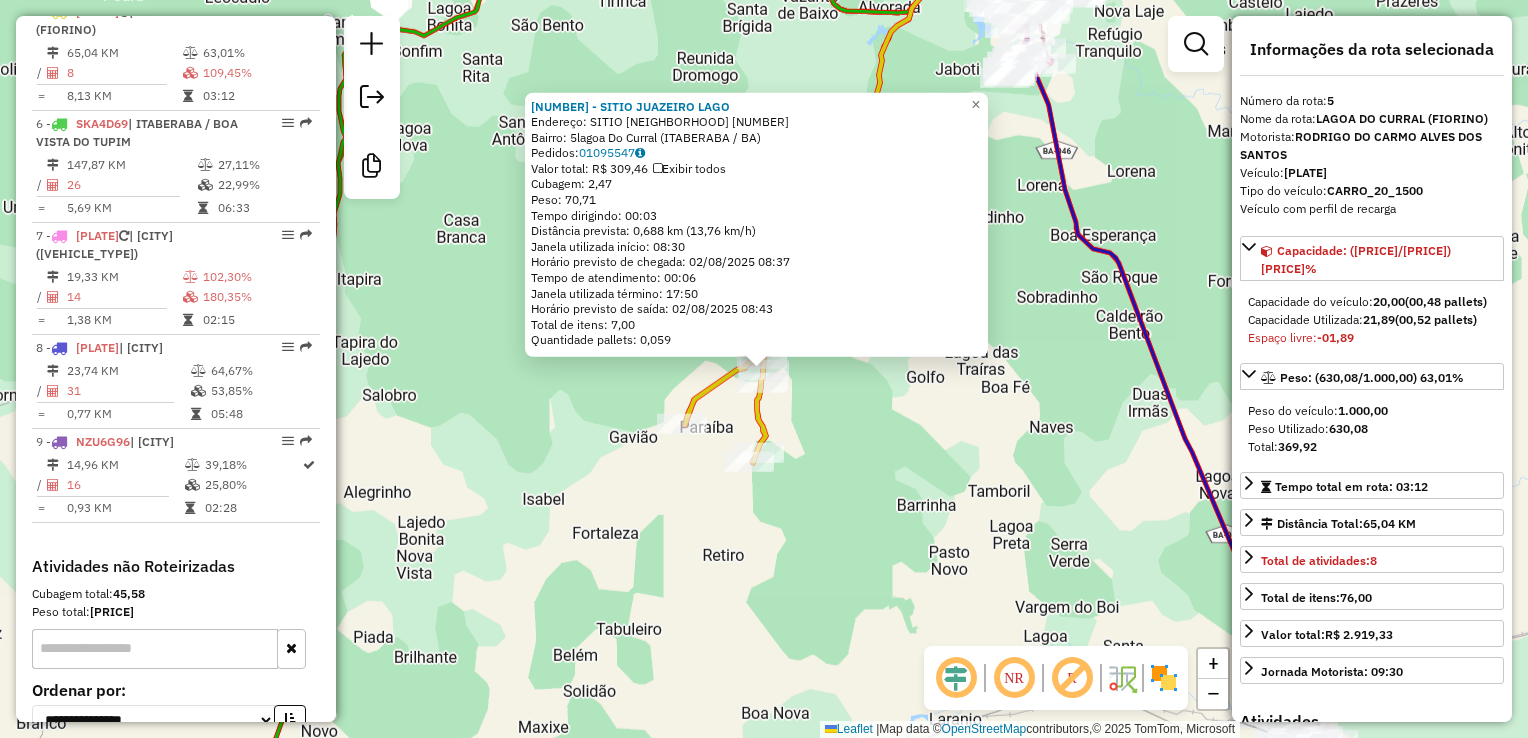 click on "[NUMBER] - SITIO JUAZEIRO LAGO Endereço: SITIO JUAZEIRO [NUMBER] Bairro: 5lagoa Do Curral ([CITY] / [STATE]) Pedidos: [ORDER_ID] Valor total: R$ [PRICE] Exibir todos Cubagem: [CUBAGE] Peso: [WEIGHT] Tempo dirigindo: [TIME] Distância prevista: [DISTANCE] km ([SPEED] km/h) Janela utilizada início: [TIME] Horário previsto de chegada: [DATE] [TIME] Tempo de atendimento: [TIME] Janela utilizada término: [TIME] Horário previsto de saída: [DATE] [TIME] Total de itens: [ITEM_COUNT] Quantidade pallets: [PALLET_COUNT] × Janela de atendimento Grade de atendimento Capacidade Transportadoras Veículos Cliente Pedidos Rotas Selecione os dias de semana para filtrar as janelas de atendimento Seg Ter Qua Qui Sex Sáb Dom Informe o período da janela de atendimento: De: Até: Filtrar exatamente a janela do cliente Considerar janela de atendimento padrão Selecione os dias de semana para filtrar as grades de atendimento Seg Ter Qua Qui Sex Sáb Dom Clientes fora do dia de atendimento selecionado" 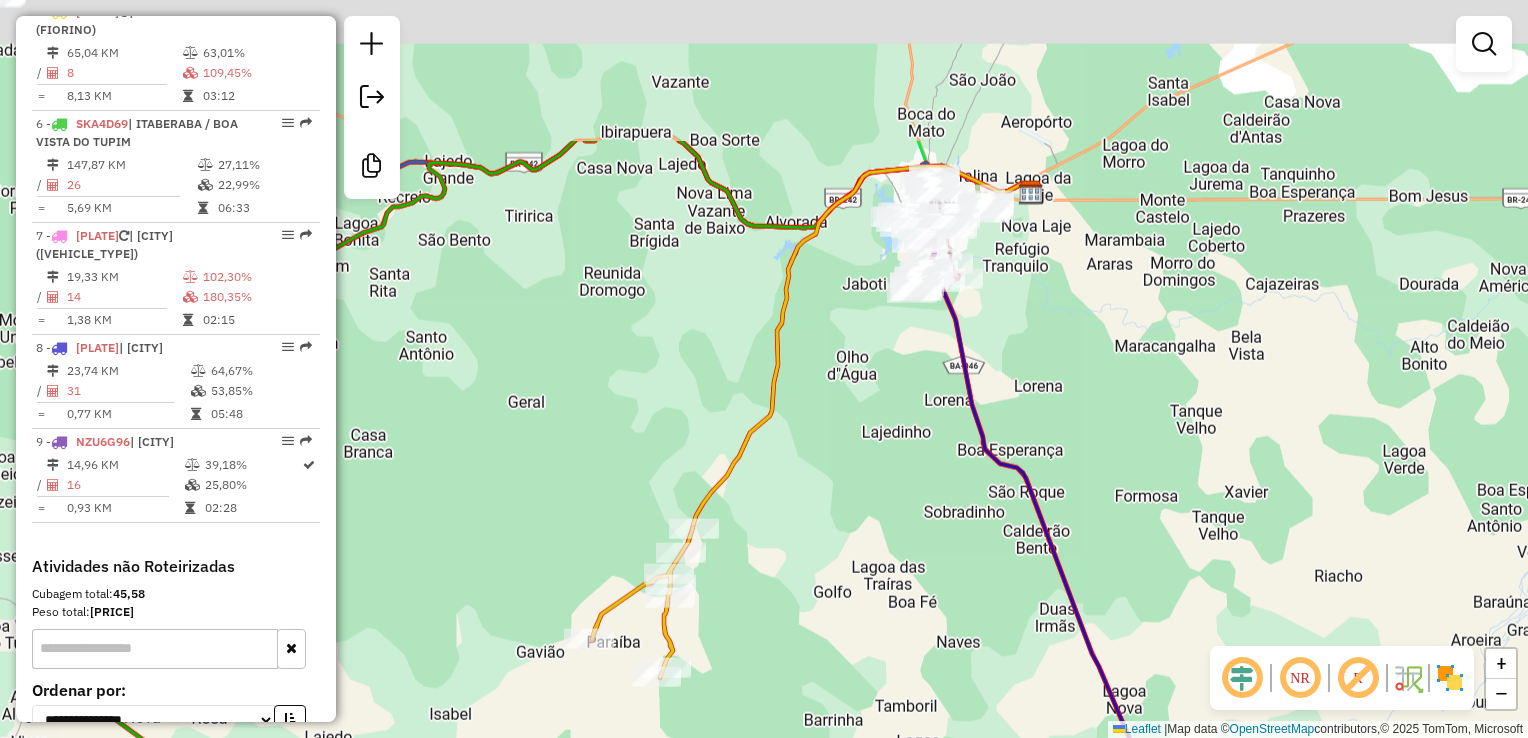drag, startPoint x: 917, startPoint y: 339, endPoint x: 746, endPoint y: 728, distance: 424.92587 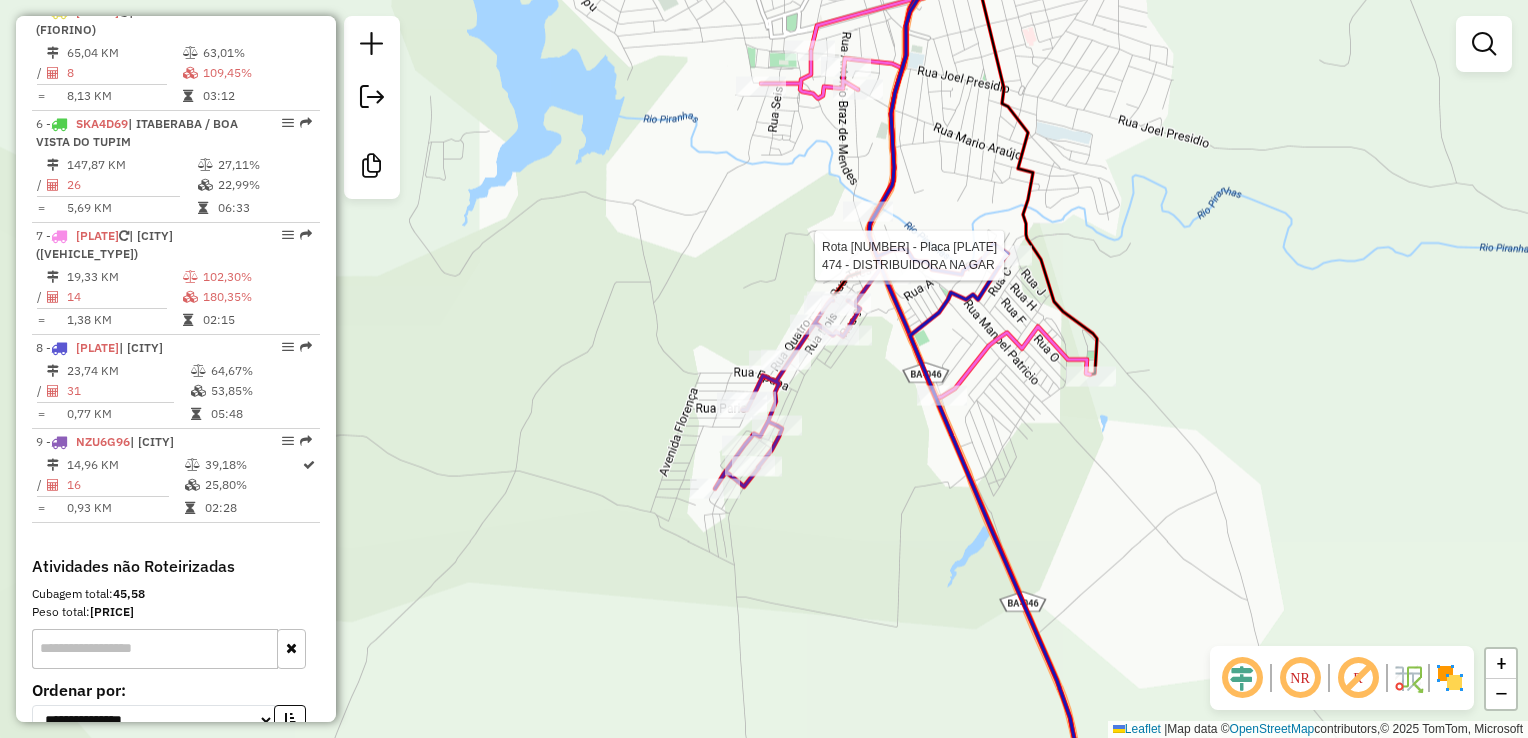 select on "**********" 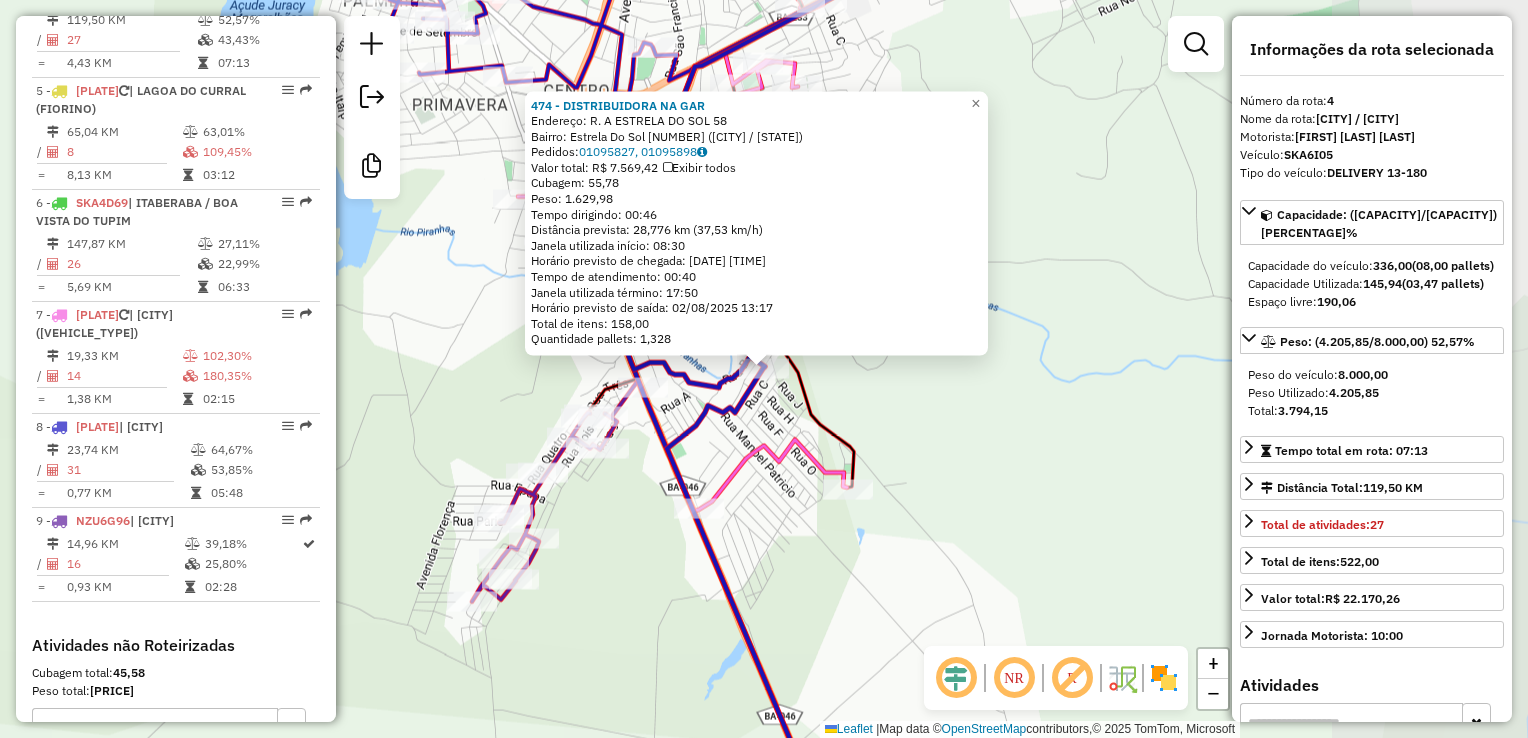 scroll, scrollTop: 1123, scrollLeft: 0, axis: vertical 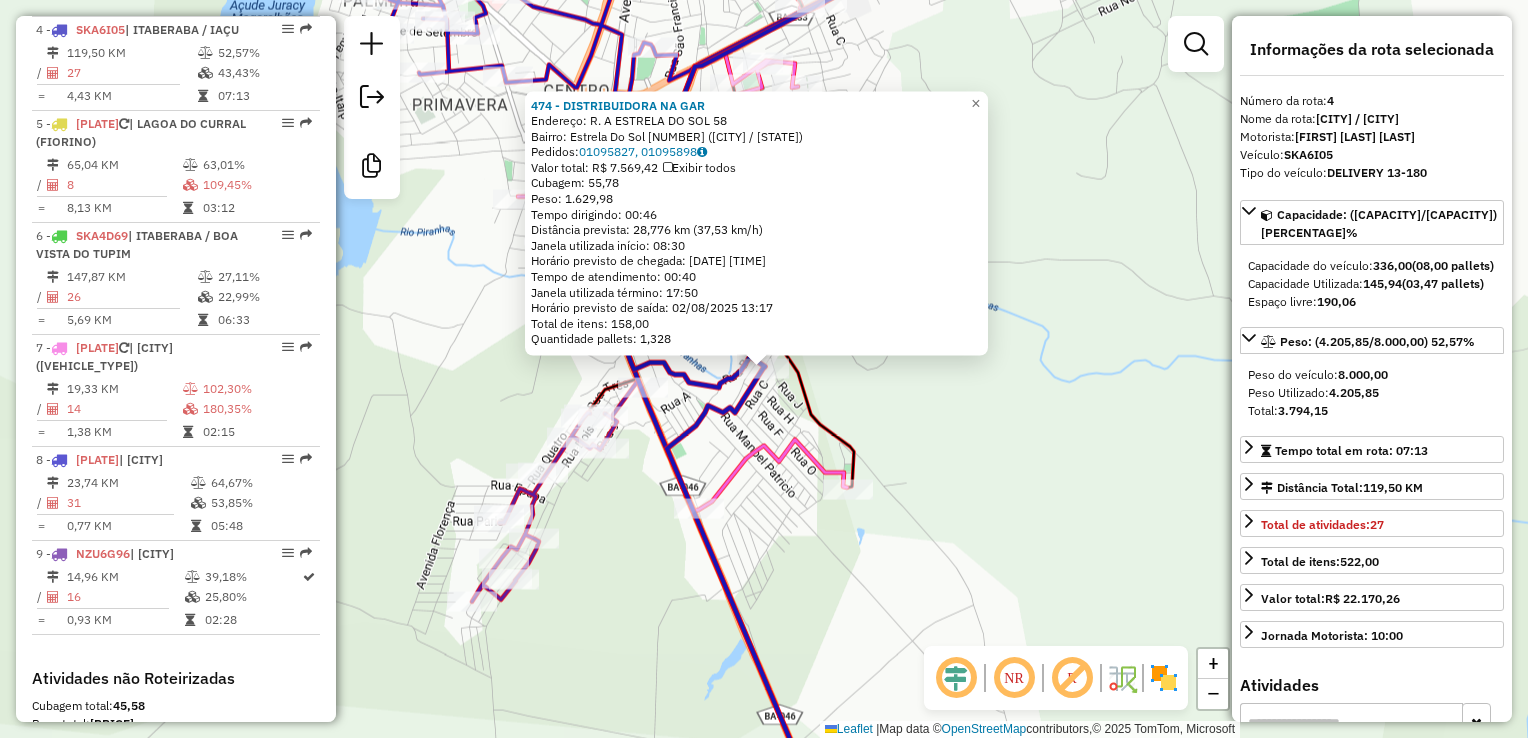 click on "[NUMBER] - DISTRIBUIDORA NA GAR Endereço: R. A ESTRELA DO SOL [NUMBER] Bairro: Estrela Do Sol [NUMBER] ([CITY] / [STATE]) Pedidos: [ORDER_ID], [ORDER_ID] Valor total: R$ [PRICE] Exibir todos Cubagem: [CUBAGE] Peso: [WEIGHT] Tempo dirigindo: [TIME] Distância prevista: [DISTANCE] km ([SPEED] km/h) Janela utilizada início: [TIME] Horário previsto de chegada: [DATE] [TIME] Tempo de atendimento: [TIME] Janela utilizada término: [TIME] Horário previsto de saída: [DATE] [TIME] Total de itens: [ITEM_COUNT] Quantidade pallets: [PALLET_COUNT] × Janela de atendimento Grade de atendimento Capacidade Transportadoras Veículos Cliente Pedidos Rotas Selecione os dias de semana para filtrar as janelas de atendimento Seg Ter Qua Qui Sex Sáb Dom Informe o período da janela de atendimento: De: Até: Filtrar exatamente a janela do cliente Considerar janela de atendimento padrão Selecione os dias de semana para filtrar as grades de atendimento Seg Ter Qua Qui Sex Sáb Dom Peso mínimo: De: De:" 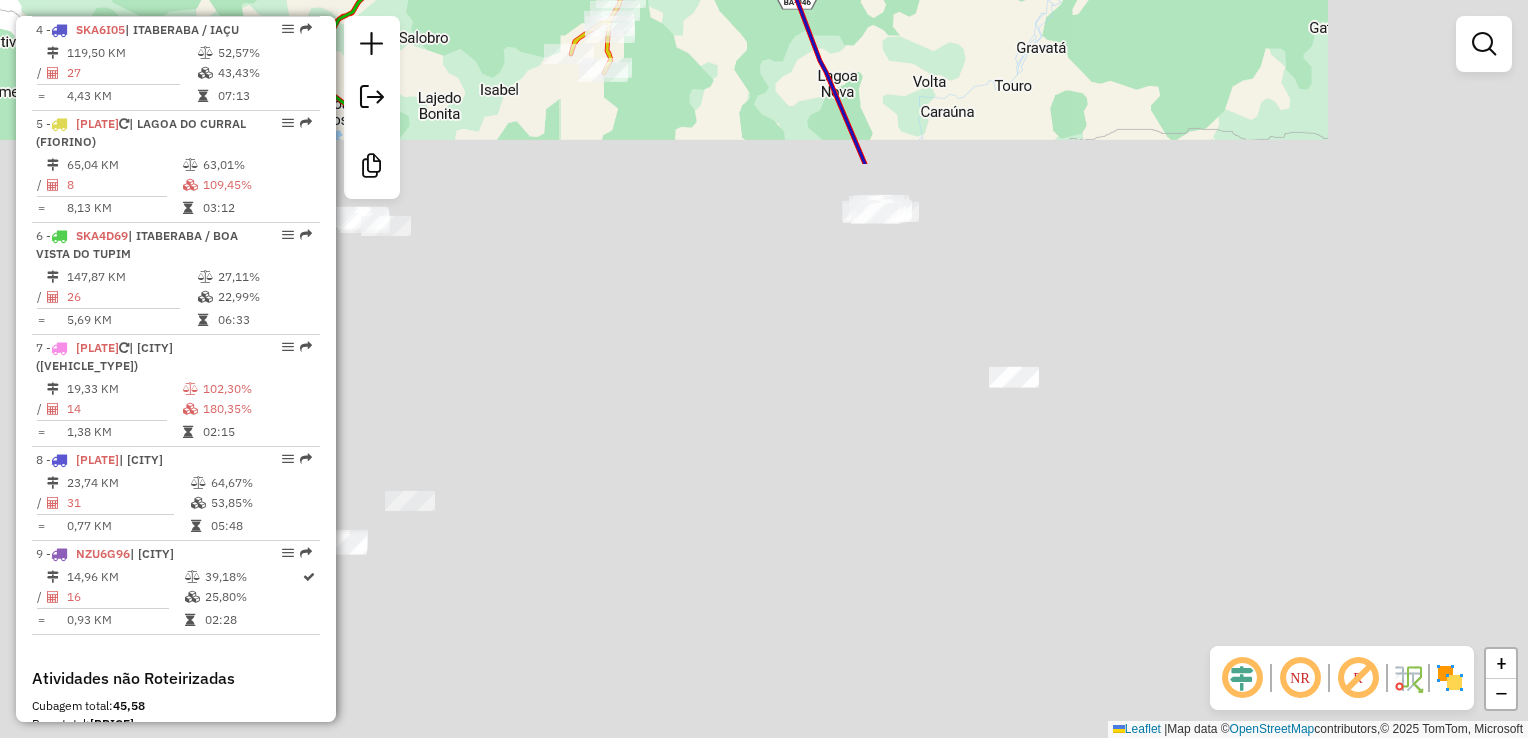 drag, startPoint x: 1152, startPoint y: 575, endPoint x: 842, endPoint y: -74, distance: 719.2364 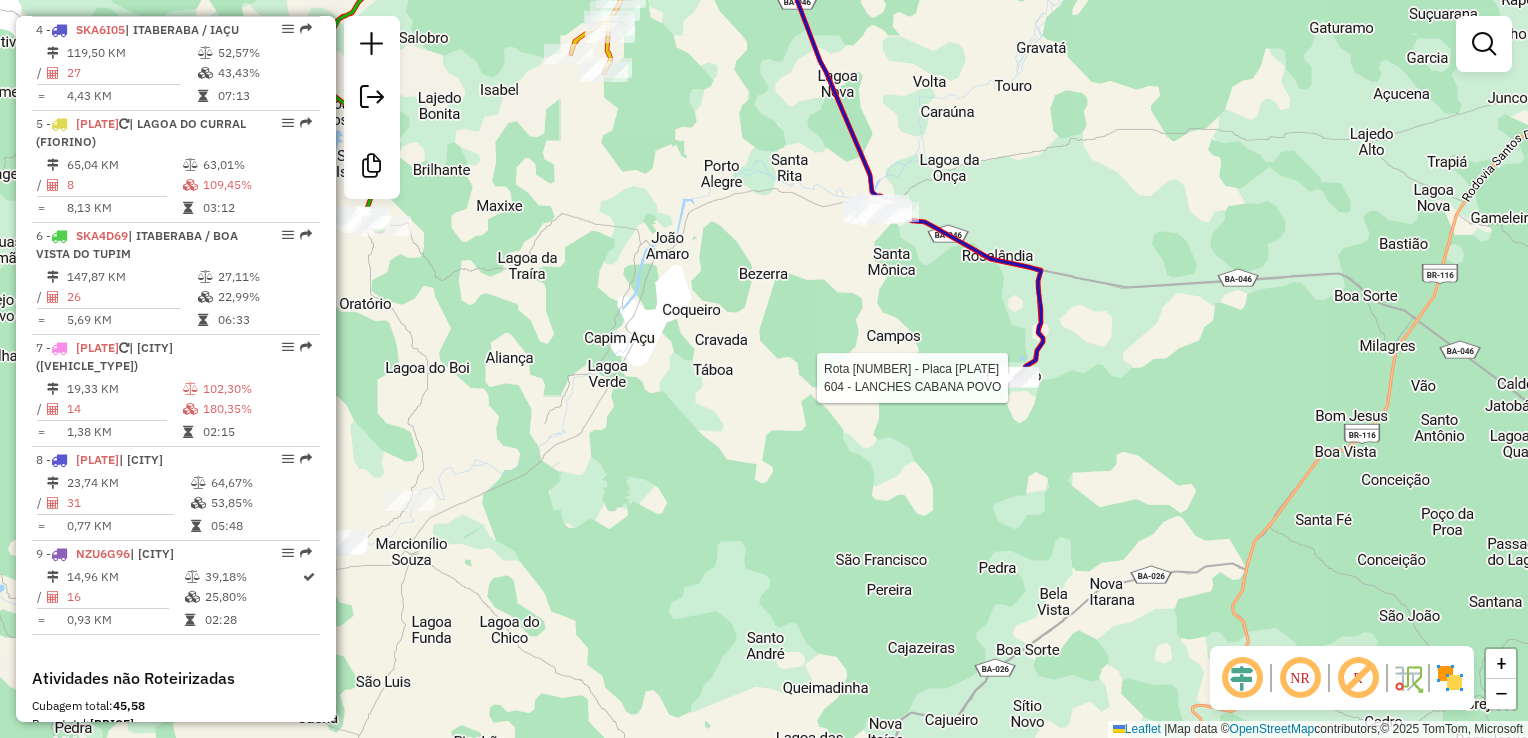 select on "**********" 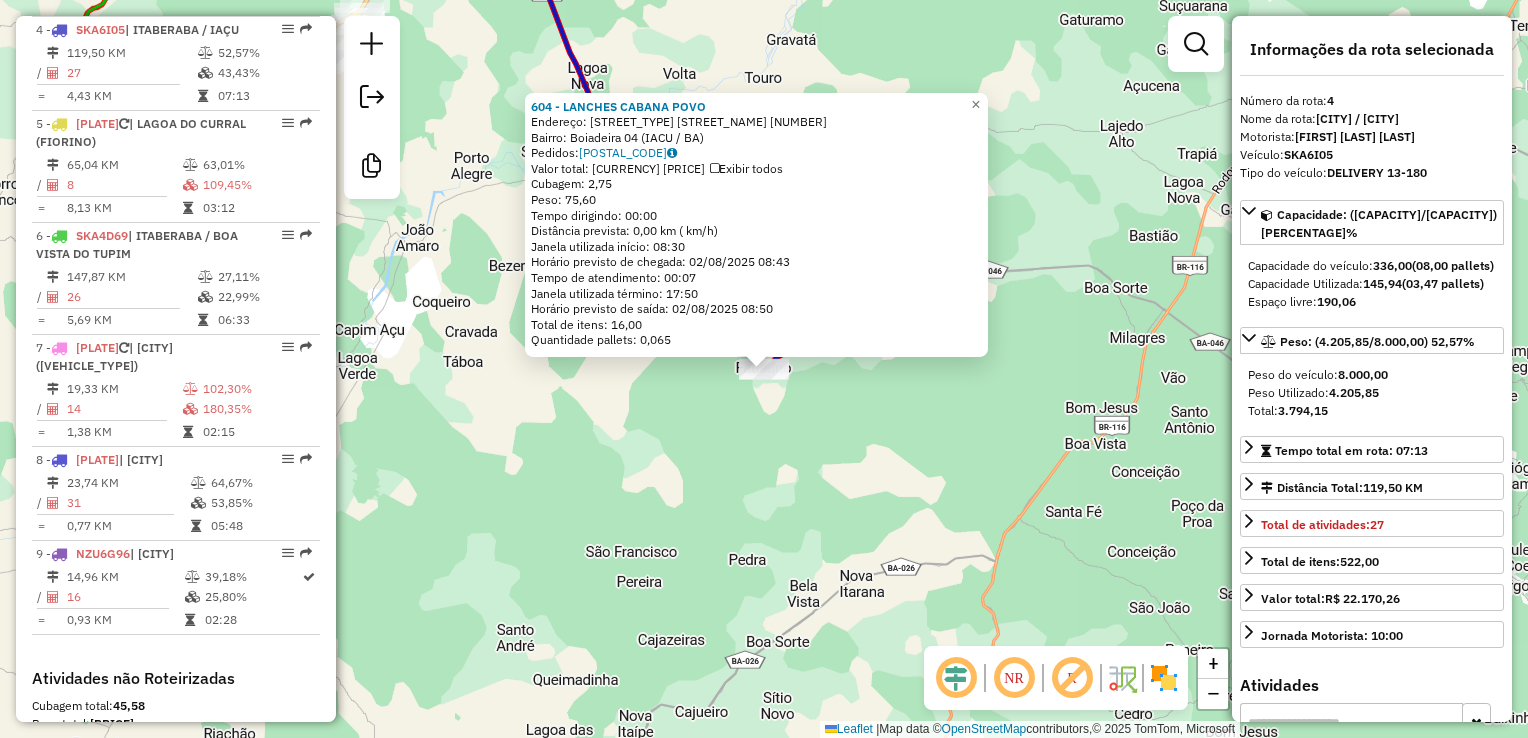 click on "[NUMBER] - LANCHES CABANA POVO Endereço: PRACA DO MERCADO [NUMBER] Bairro: Boiadeira [NUMBER] ([CITY] / [STATE]) Pedidos: [ORDER_ID] Valor total: R$ [PRICE] Exibir todos Cubagem: [CUBAGE] Peso: [WEIGHT] Tempo dirigindo: [TIME] Distância prevista: [DISTANCE] km ([SPEED] km/h) Janela utilizada início: [TIME] Horário previsto de chegada: [DATE] [TIME] Tempo de atendimento: [TIME] Janela utilizada término: [TIME] Horário previsto de saída: [DATE] [TIME] Total de itens: [ITEM_COUNT] Quantidade pallets: [PALLET_COUNT] × Janela de atendimento Grade de atendimento Capacidade Transportadoras Veículos Cliente Pedidos Rotas Selecione os dias de semana para filtrar as janelas de atendimento Seg Ter Qua Qui Sex Sáb Dom Informe o período da janela de atendimento: De: Até: Filtrar exatamente a janela do cliente Considerar janela de atendimento padrão Selecione os dias de semana para filtrar as grades de atendimento Seg Ter Qua Qui Sex Sáb Dom Considerar clientes sem dia de atendimento cadastrado De:" 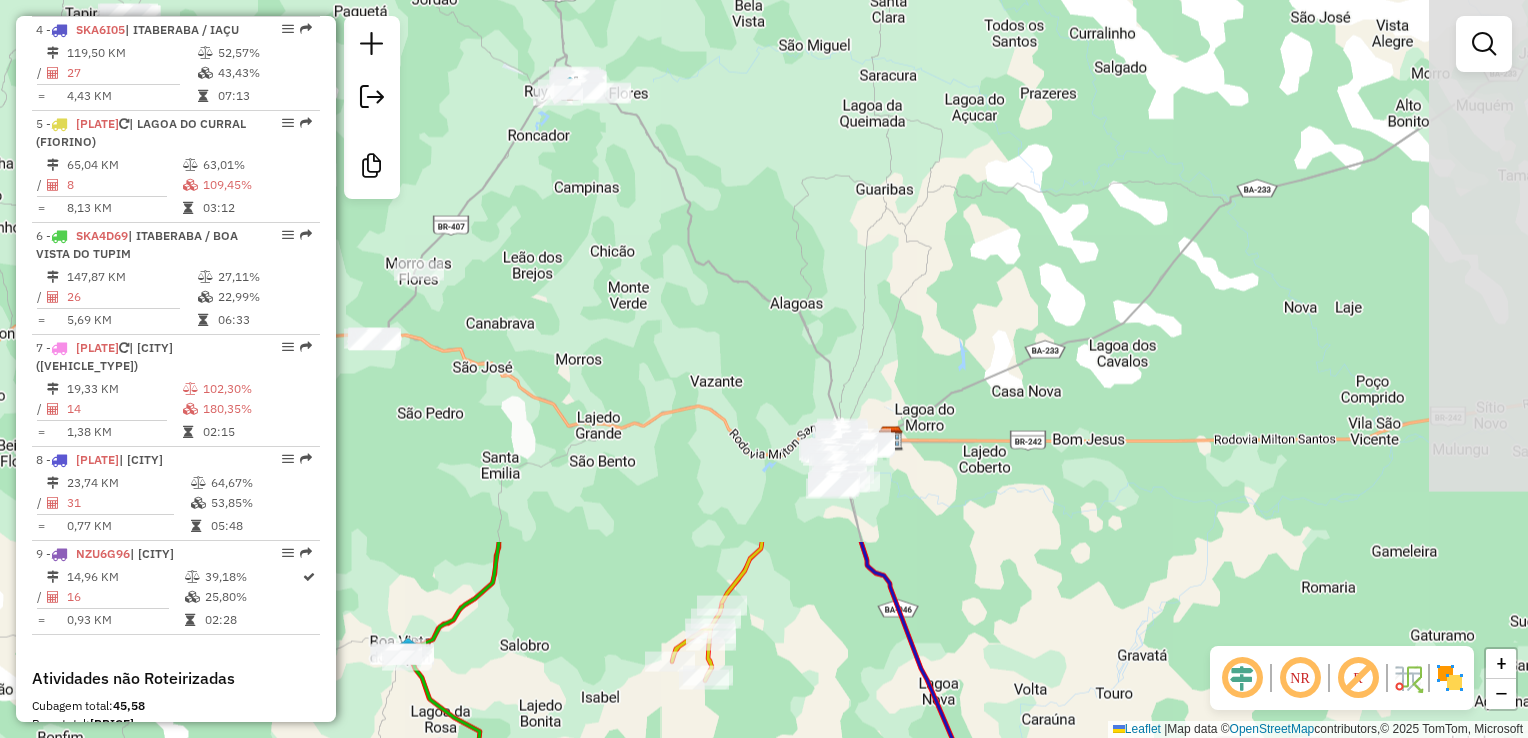drag, startPoint x: 755, startPoint y: 173, endPoint x: 1107, endPoint y: 782, distance: 703.40955 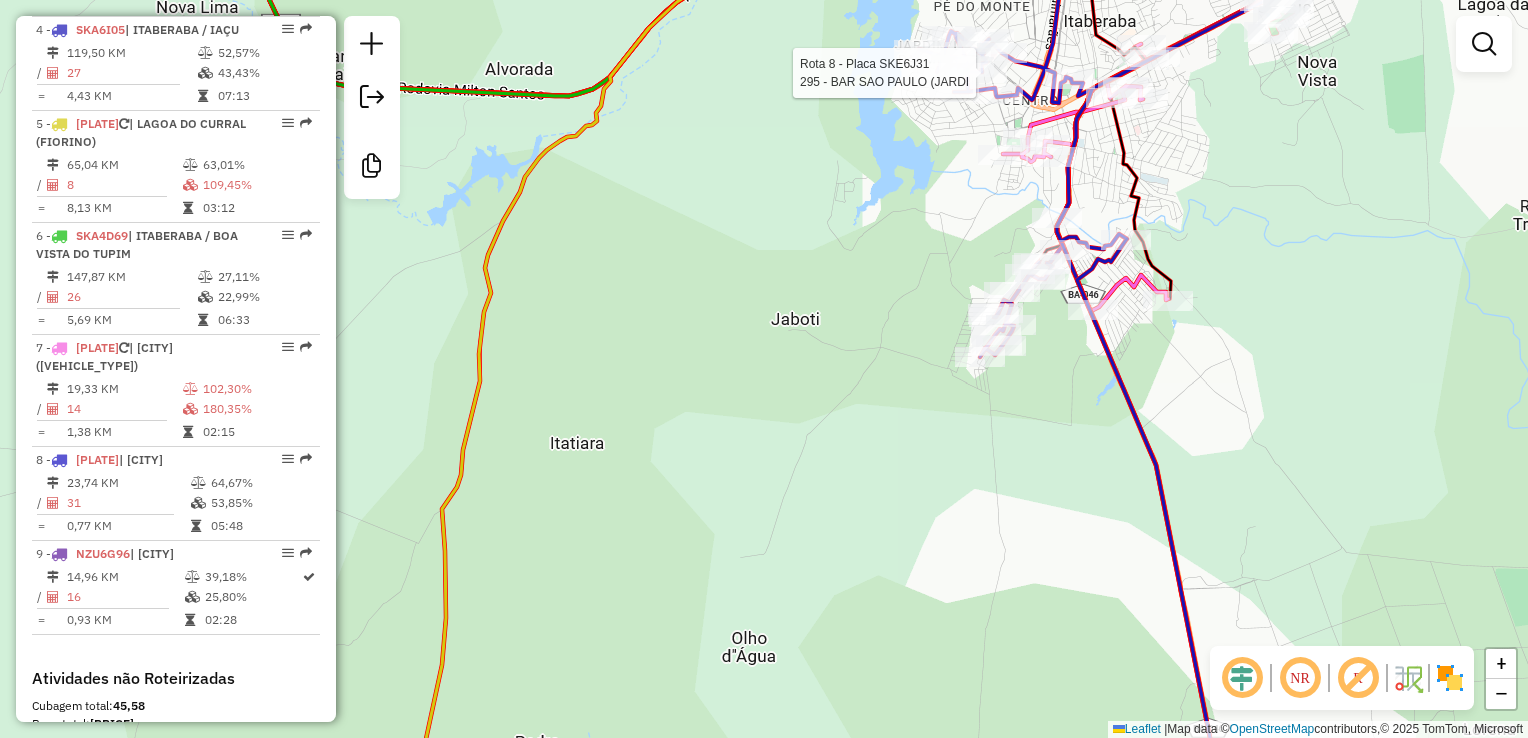 select on "**********" 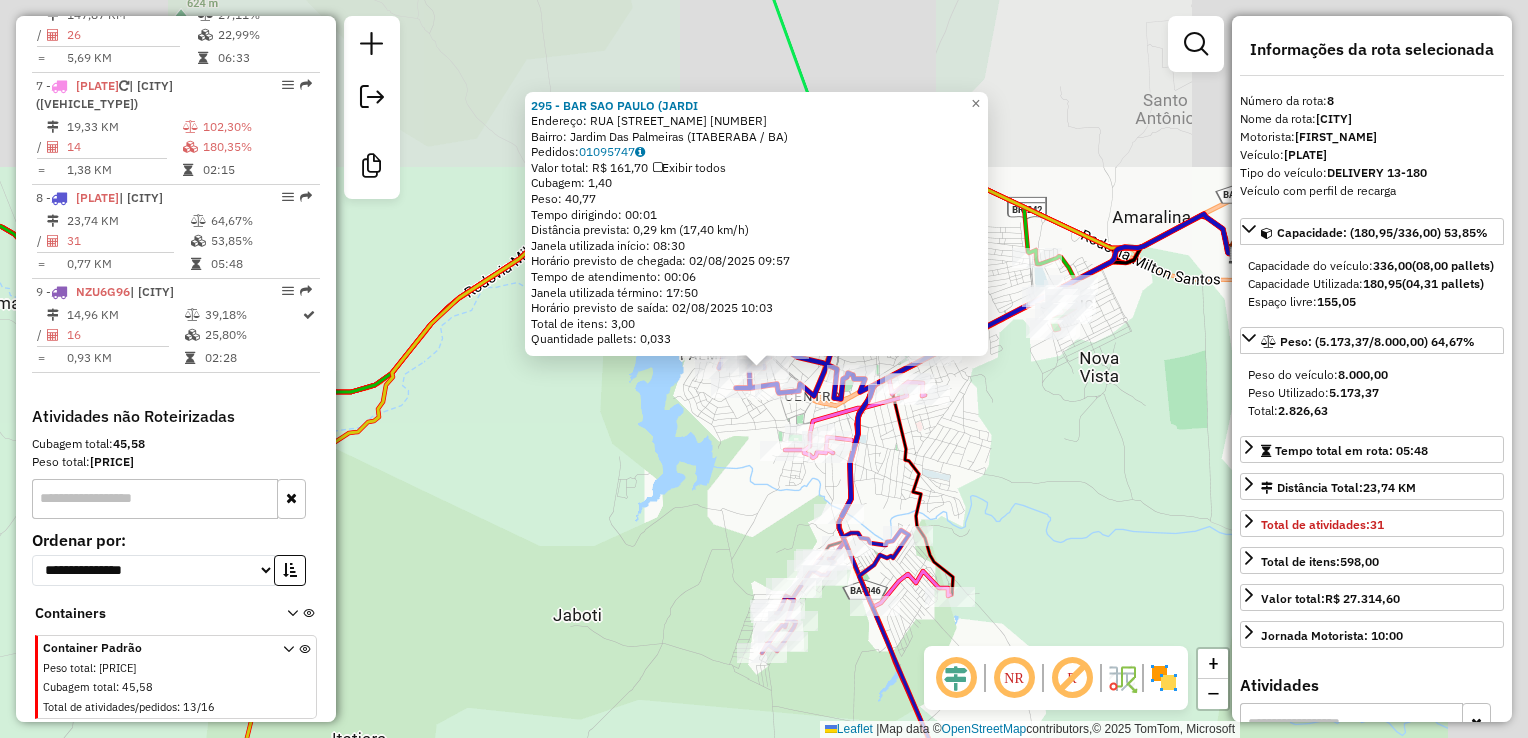 scroll, scrollTop: 1399, scrollLeft: 0, axis: vertical 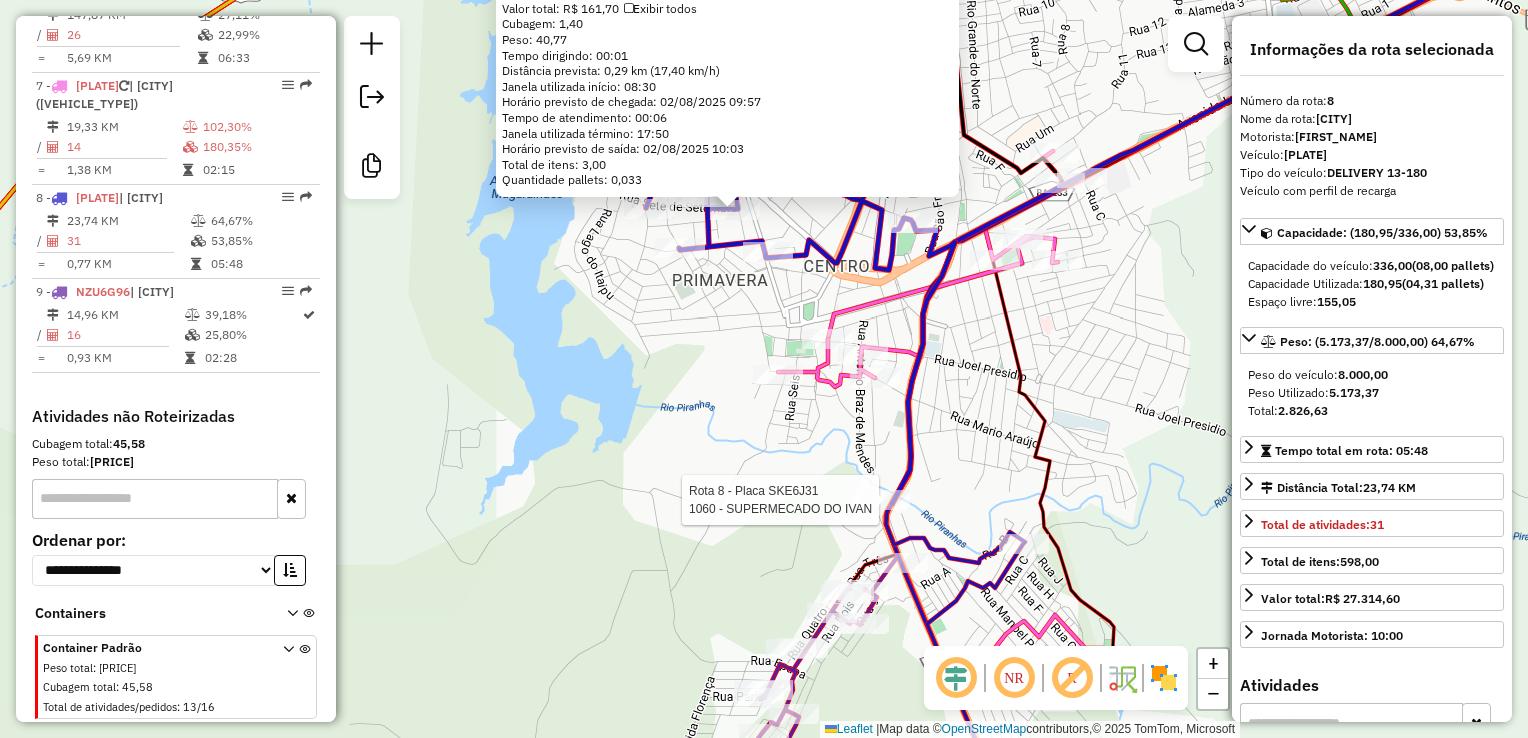 click 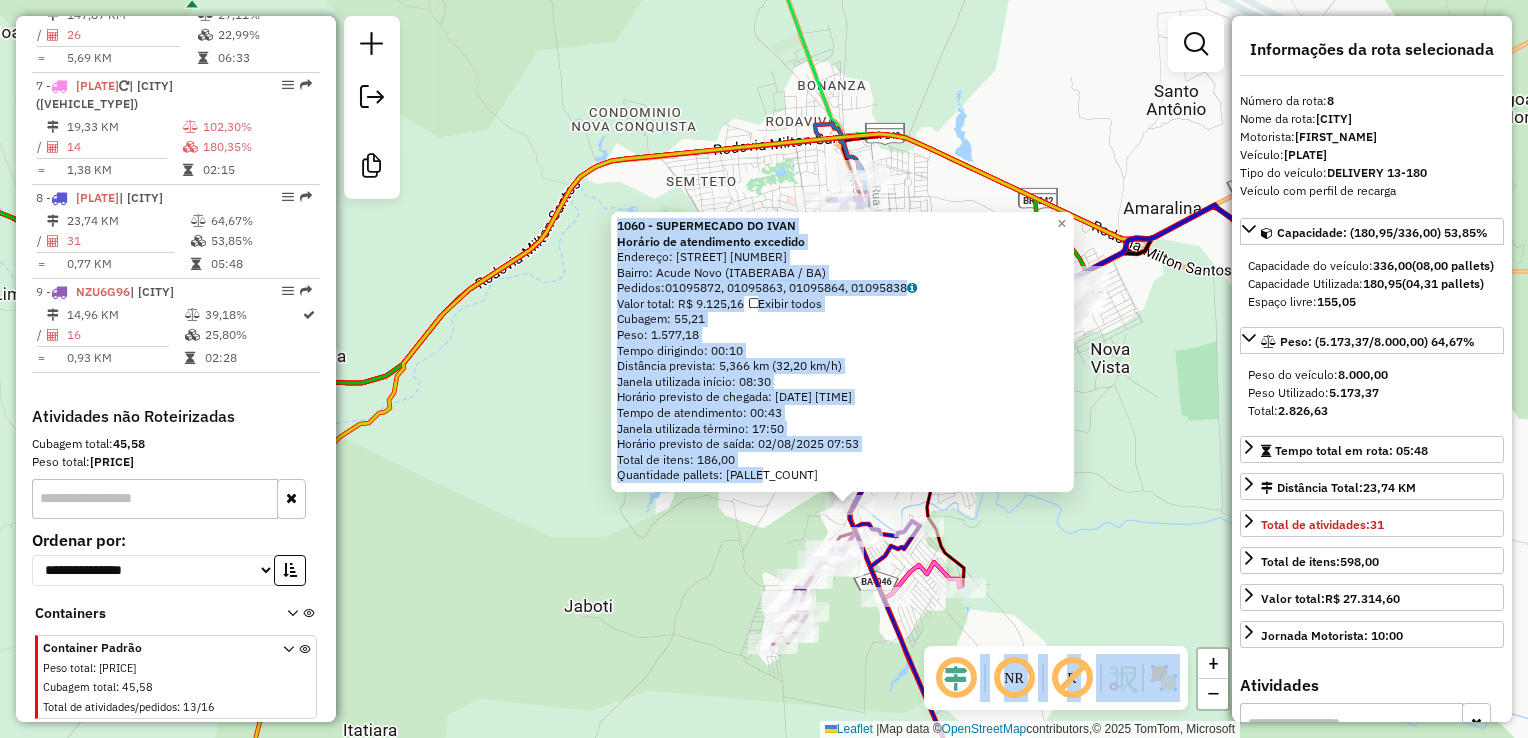 drag, startPoint x: 926, startPoint y: 648, endPoint x: 912, endPoint y: 469, distance: 179.54665 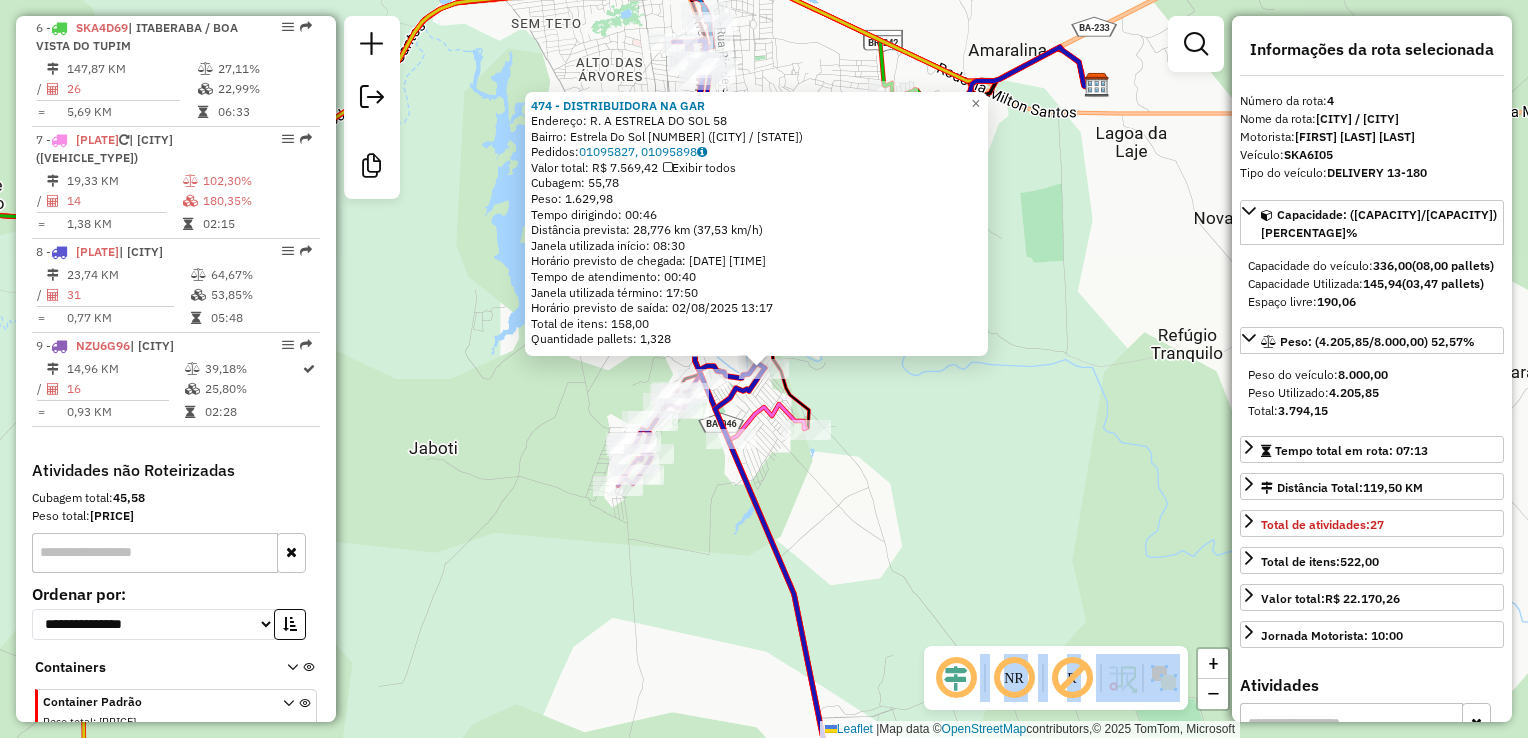 scroll, scrollTop: 1123, scrollLeft: 0, axis: vertical 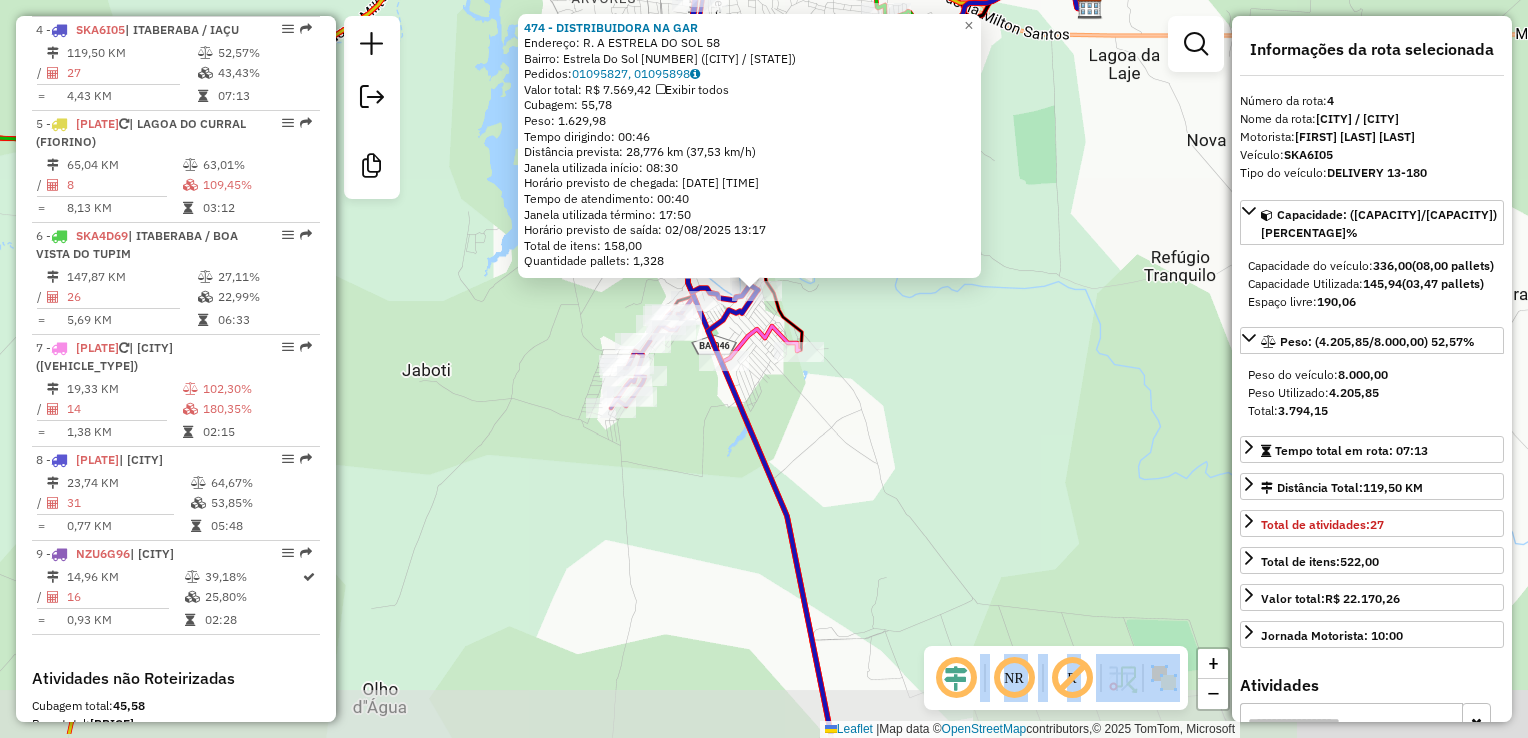 drag, startPoint x: 903, startPoint y: 616, endPoint x: 896, endPoint y: 538, distance: 78.31347 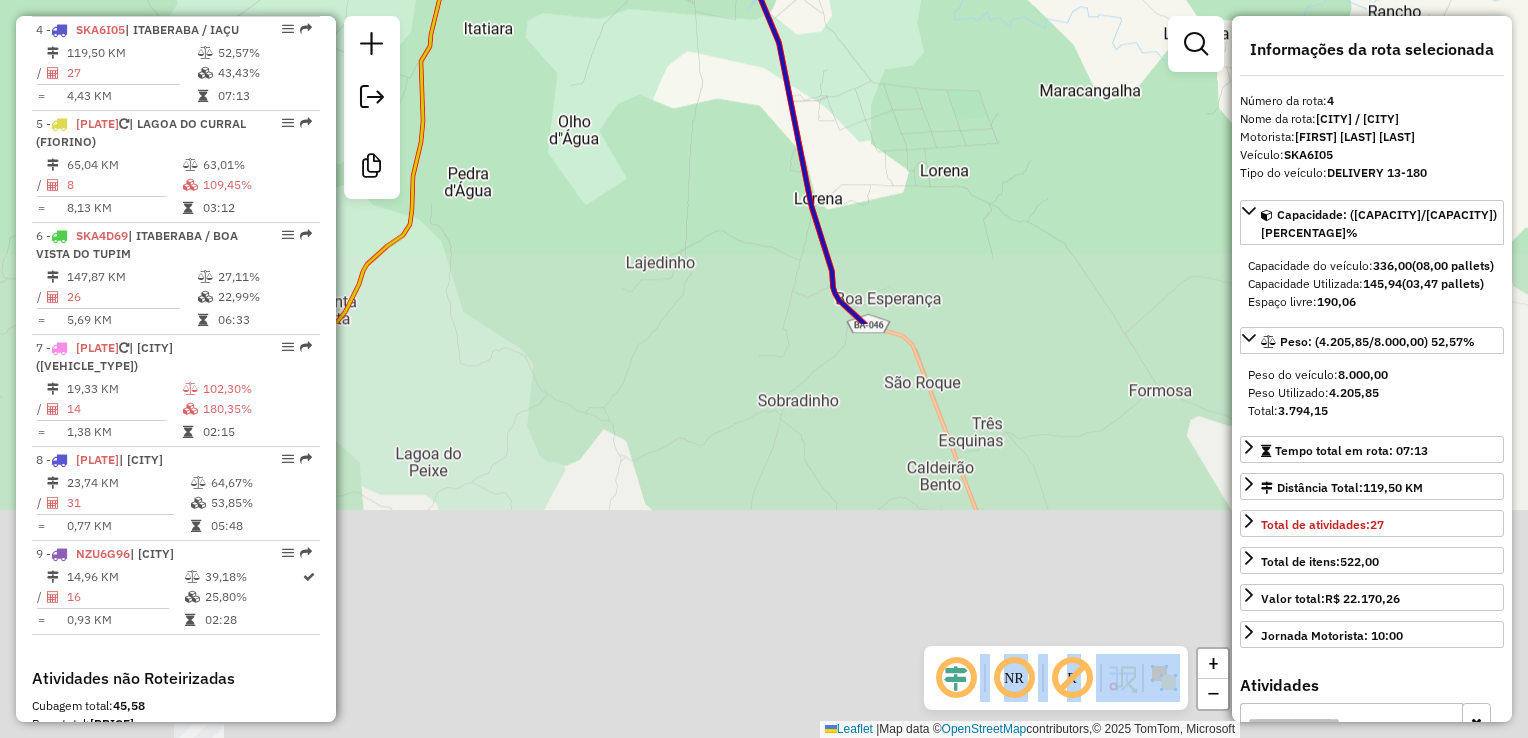 drag, startPoint x: 895, startPoint y: 554, endPoint x: 832, endPoint y: 66, distance: 492.0498 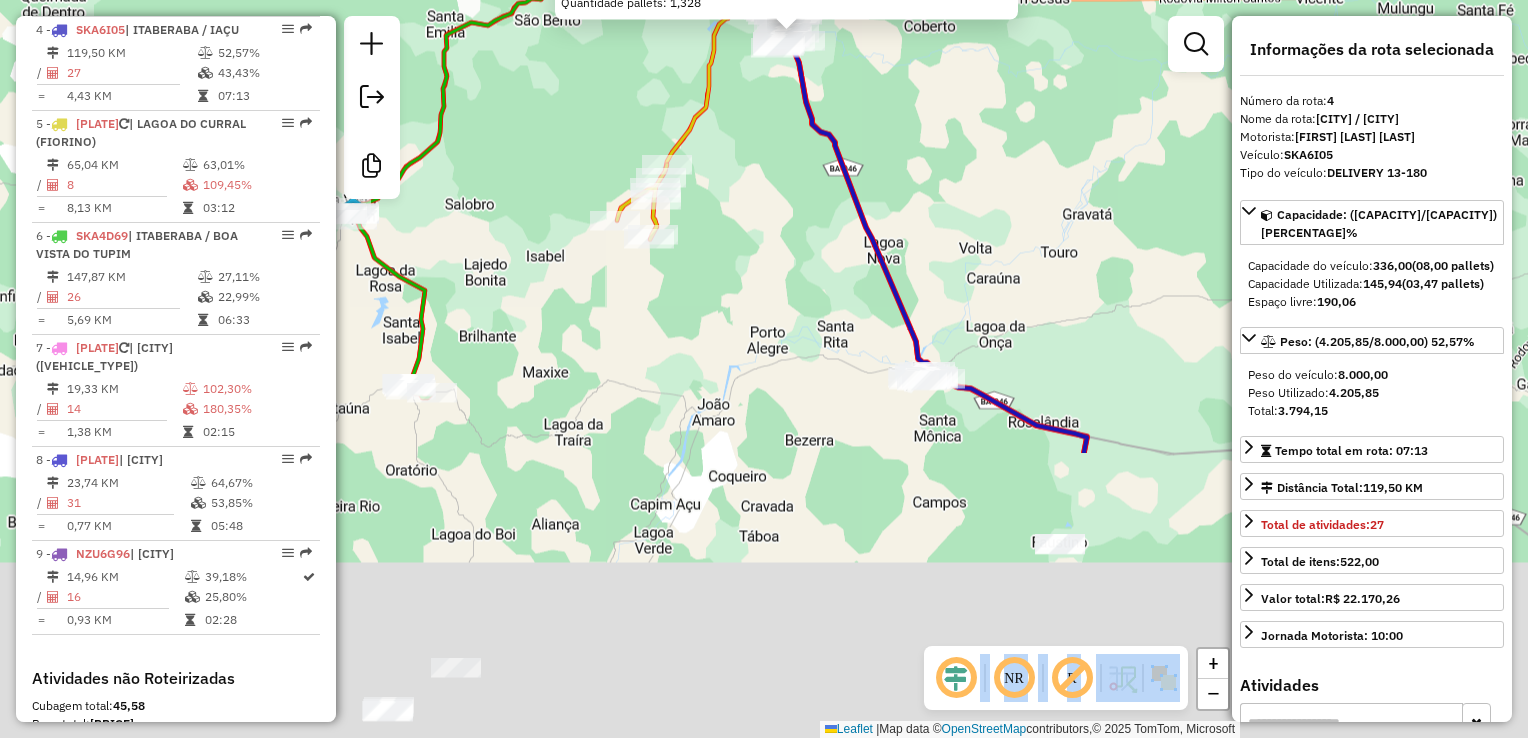 drag, startPoint x: 856, startPoint y: 608, endPoint x: 836, endPoint y: 212, distance: 396.50473 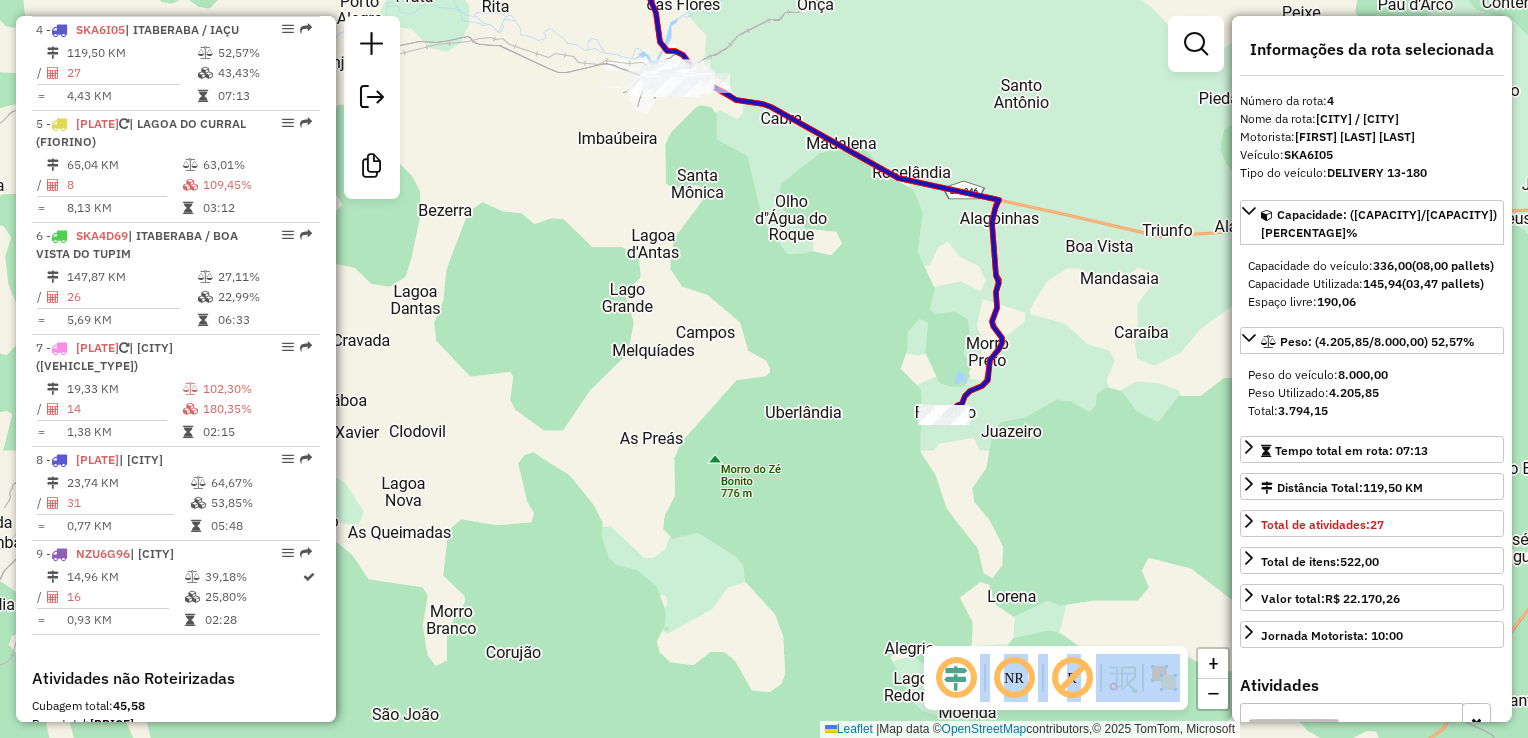 drag, startPoint x: 1086, startPoint y: 482, endPoint x: 943, endPoint y: 479, distance: 143.03146 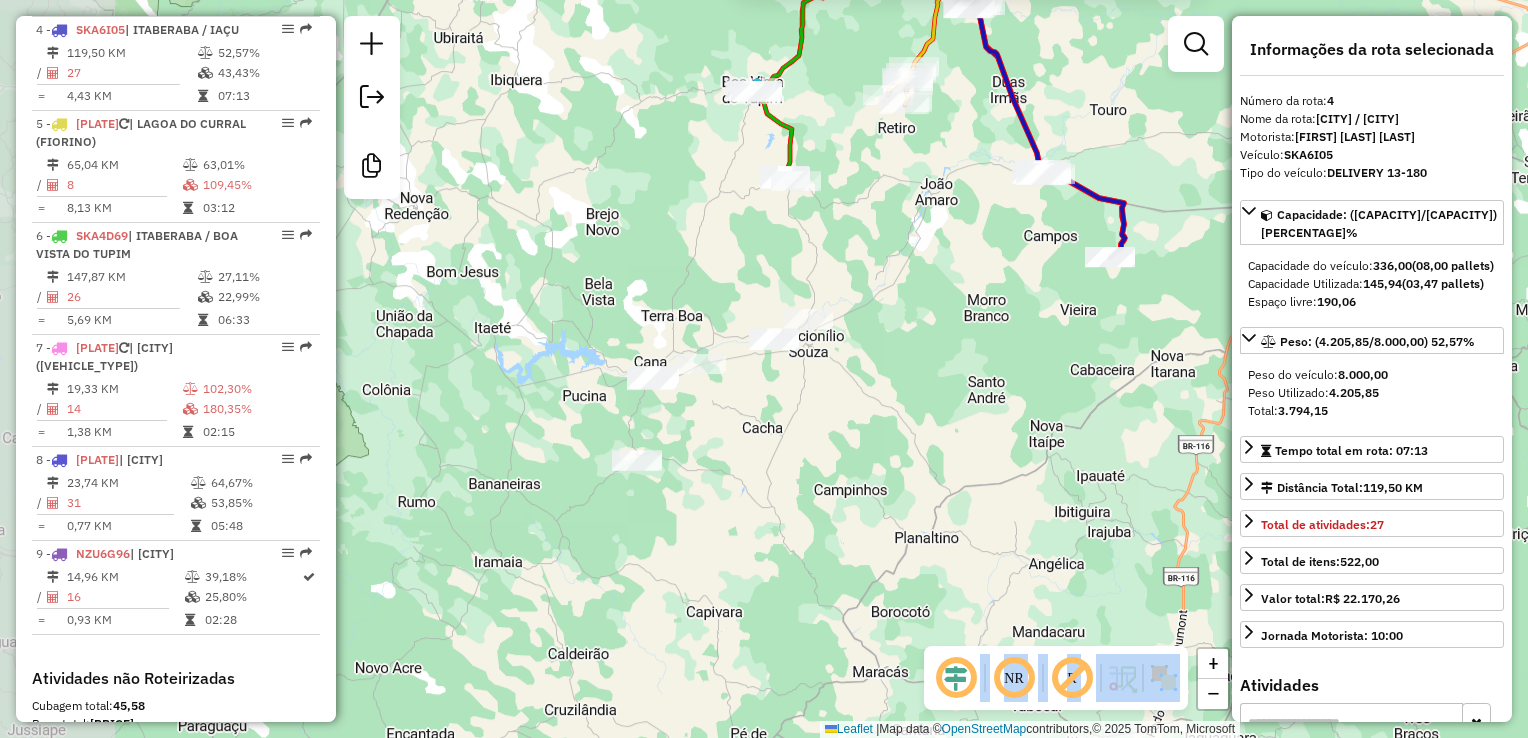 drag, startPoint x: 698, startPoint y: 514, endPoint x: 1009, endPoint y: 314, distance: 369.75803 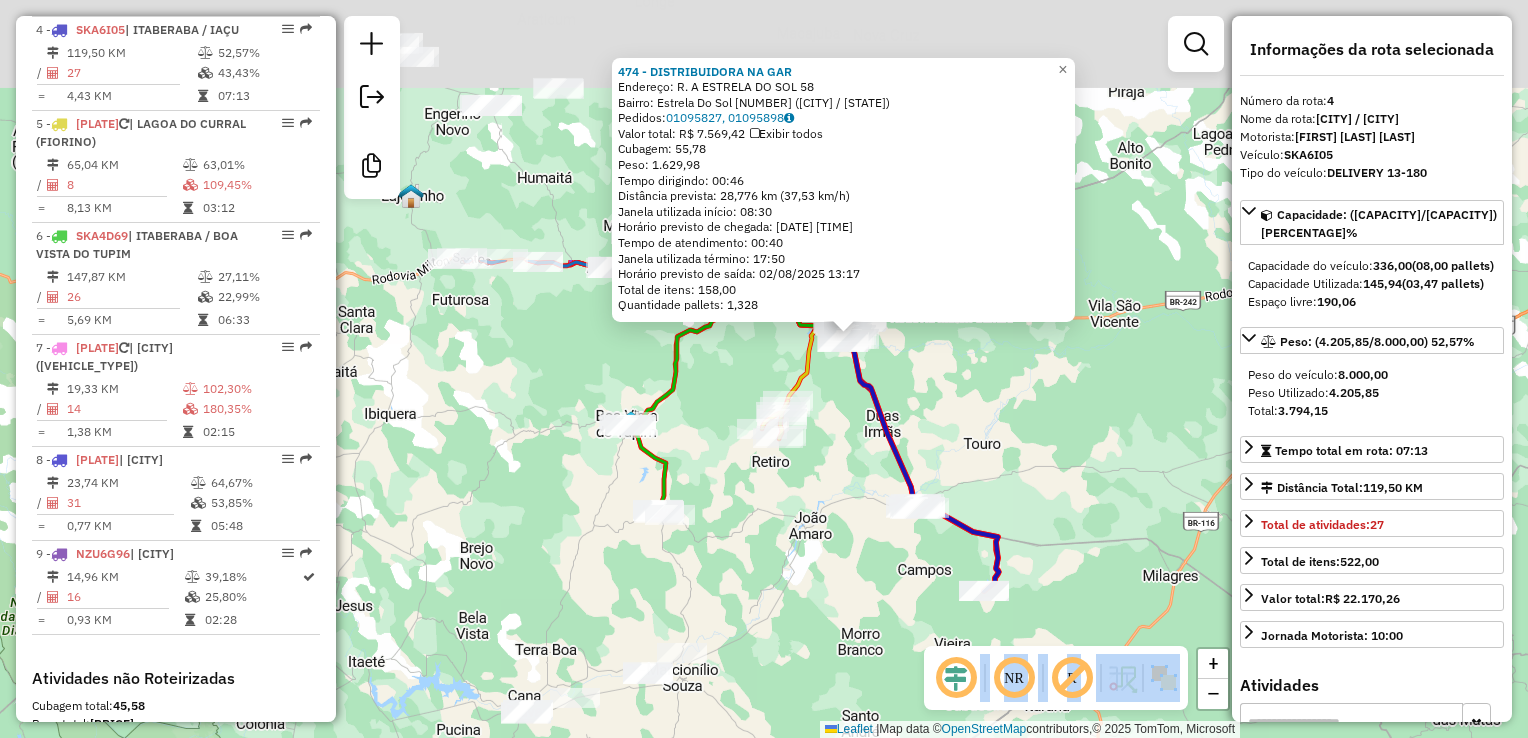 drag, startPoint x: 964, startPoint y: 355, endPoint x: 849, endPoint y: 664, distance: 329.70593 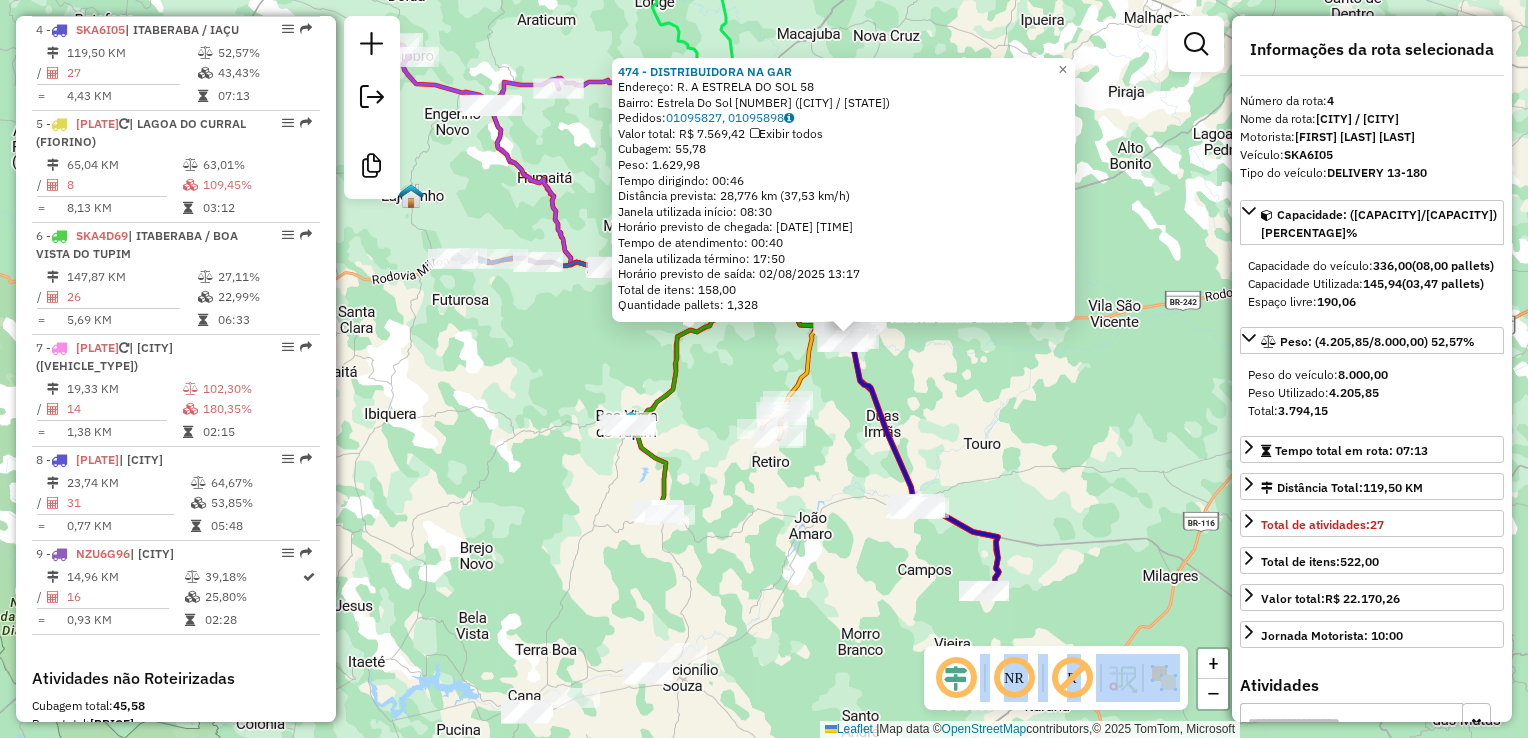 click on "[NUMBER] - DISTRIBUIDORA NA GAR Endereço: R. A ESTRELA DO SOL [NUMBER] Bairro: Estrela Do Sol [NUMBER] ([CITY] / [STATE]) Pedidos: [ORDER_ID], [ORDER_ID] Valor total: R$ [PRICE] Exibir todos Cubagem: [CUBAGE] Peso: [WEIGHT] Tempo dirigindo: [TIME] Distância prevista: [DISTANCE] km ([SPEED] km/h) Janela utilizada início: [TIME] Horário previsto de chegada: [DATE] [TIME] Tempo de atendimento: [TIME] Janela utilizada término: [TIME] Horário previsto de saída: [DATE] [TIME] Total de itens: [ITEM_COUNT] Quantidade pallets: [PALLET_COUNT] × Janela de atendimento Grade de atendimento Capacidade Transportadoras Veículos Cliente Pedidos Rotas Selecione os dias de semana para filtrar as janelas de atendimento Seg Ter Qua Qui Sex Sáb Dom Informe o período da janela de atendimento: De: Até: Filtrar exatamente a janela do cliente Considerar janela de atendimento padrão Selecione os dias de semana para filtrar as grades de atendimento Seg Ter Qua Qui Sex Sáb Dom Peso mínimo: De: De:" 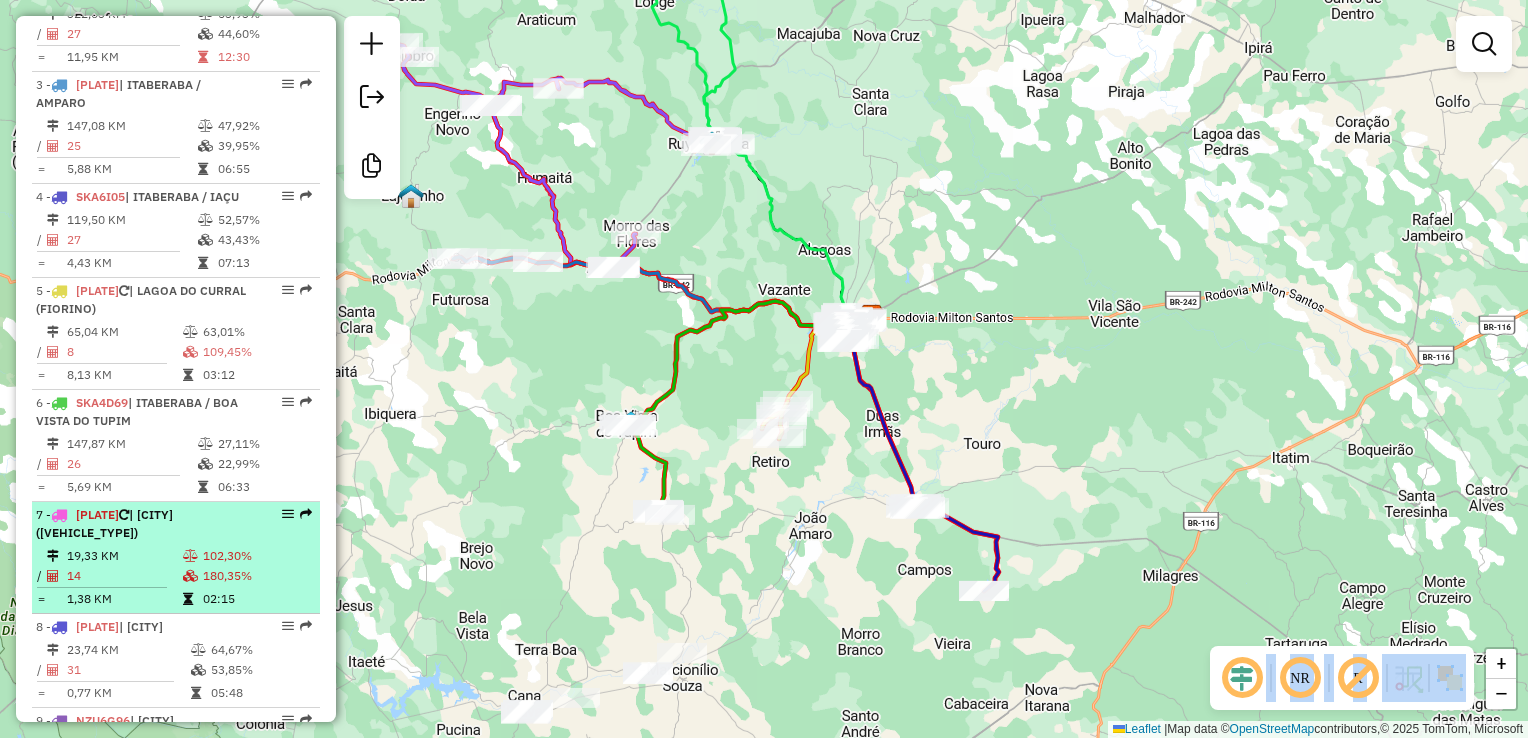 scroll, scrollTop: 923, scrollLeft: 0, axis: vertical 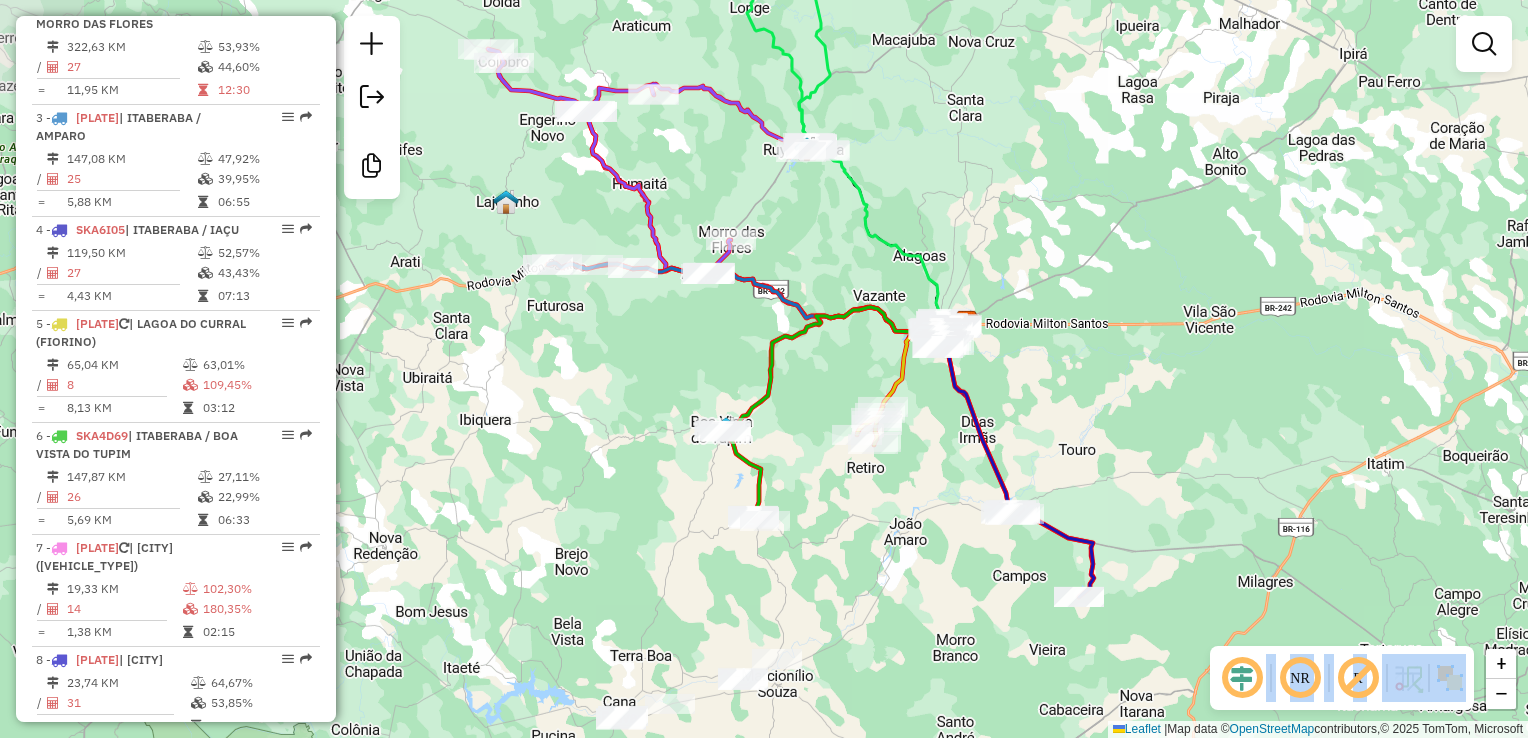 drag, startPoint x: 527, startPoint y: 484, endPoint x: 620, endPoint y: 467, distance: 94.54099 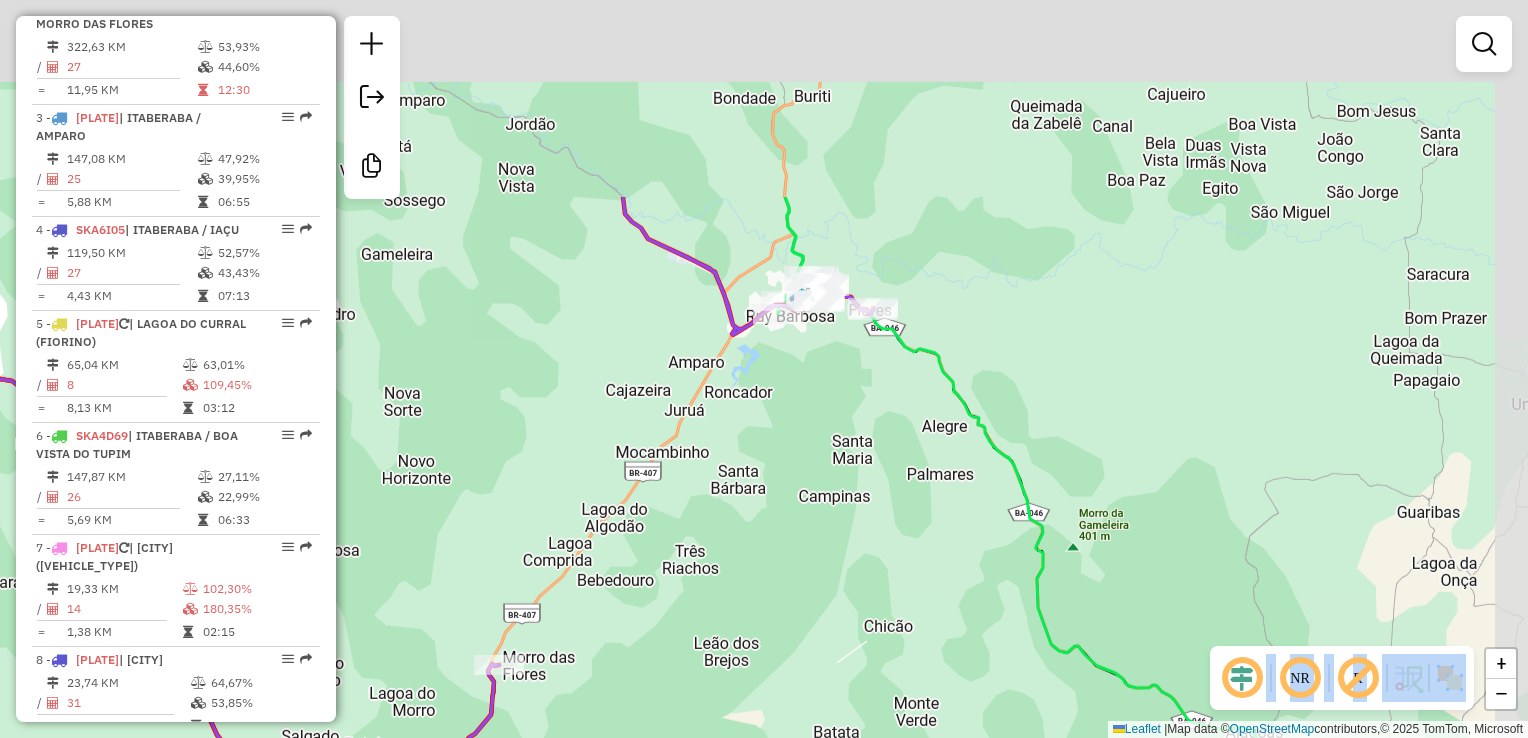 drag, startPoint x: 893, startPoint y: 184, endPoint x: 817, endPoint y: 385, distance: 214.88834 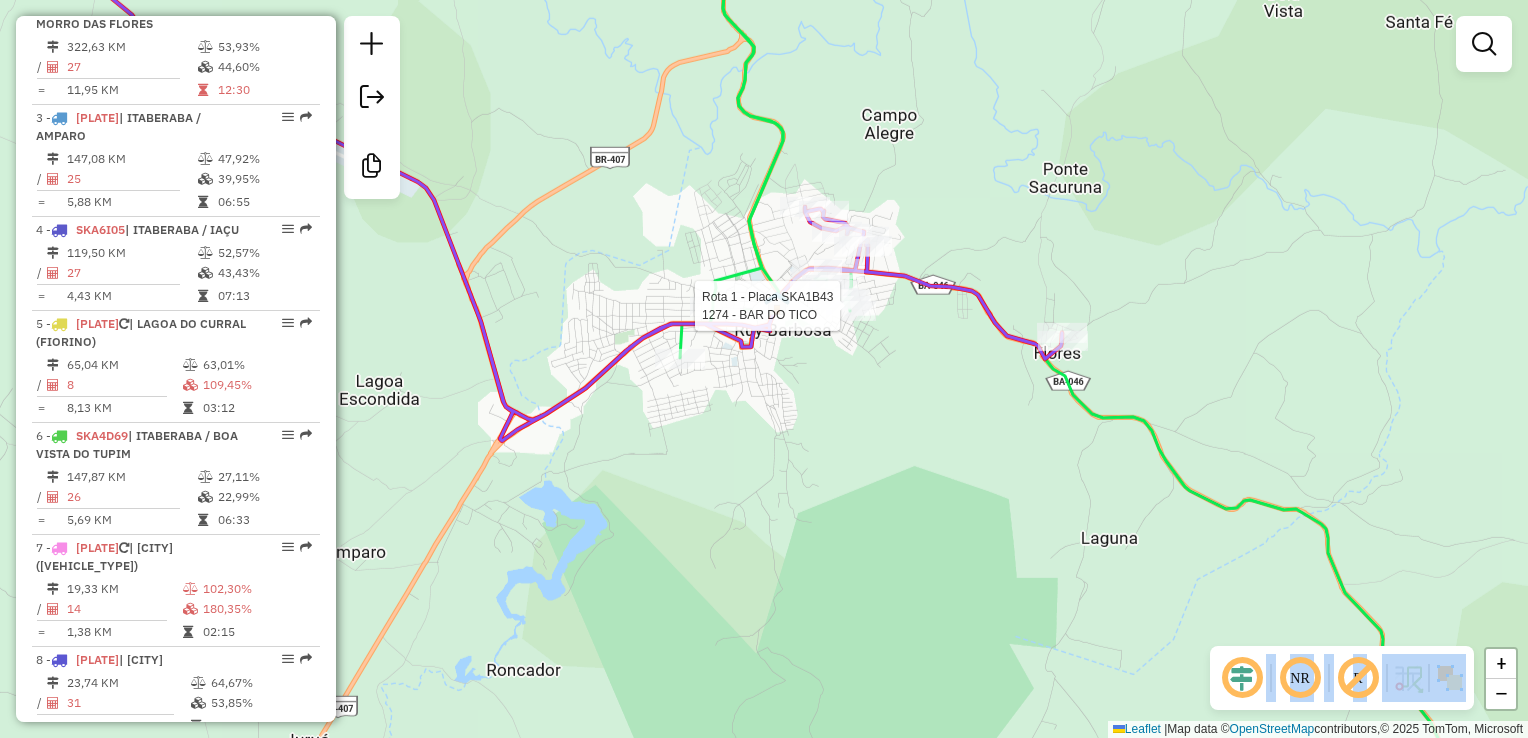 select on "**********" 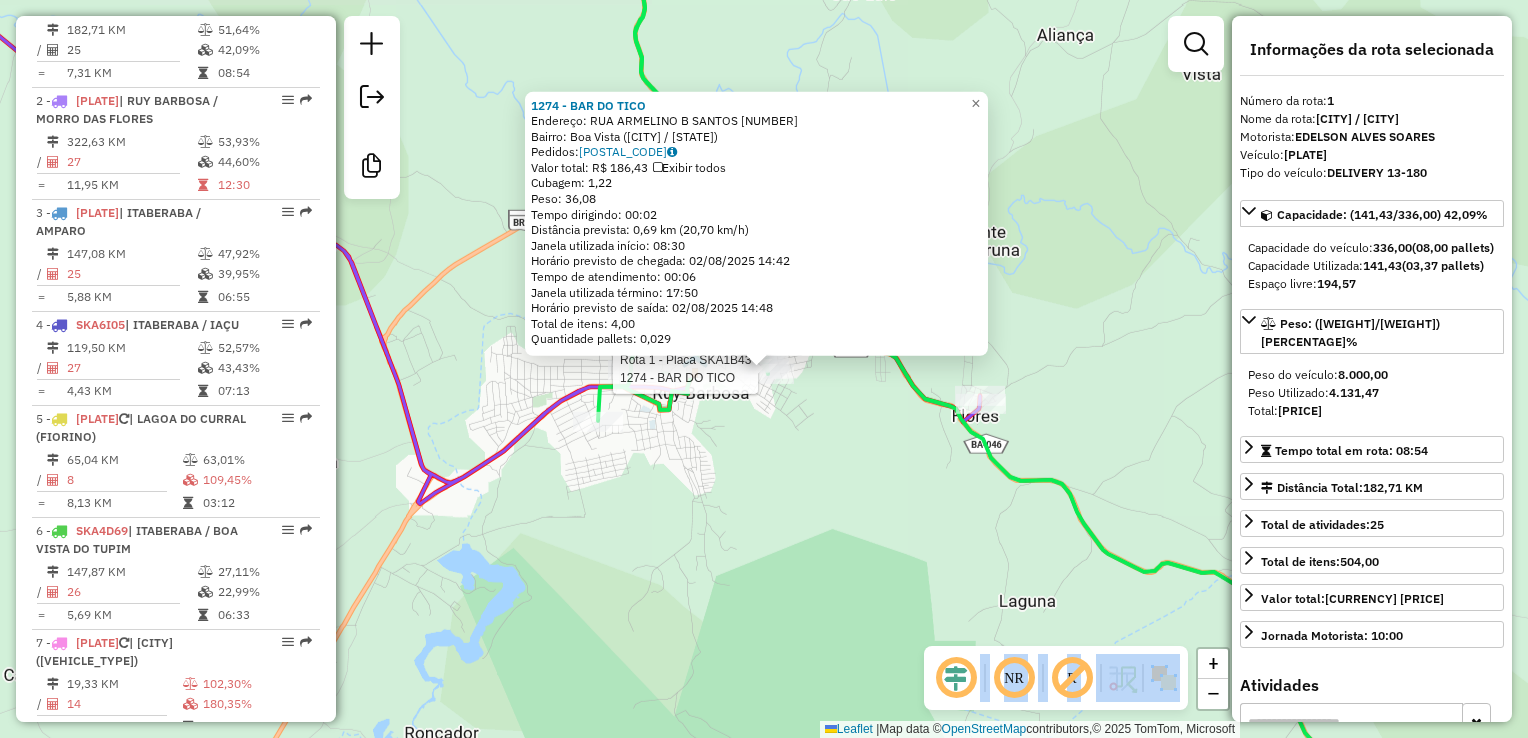 scroll, scrollTop: 788, scrollLeft: 0, axis: vertical 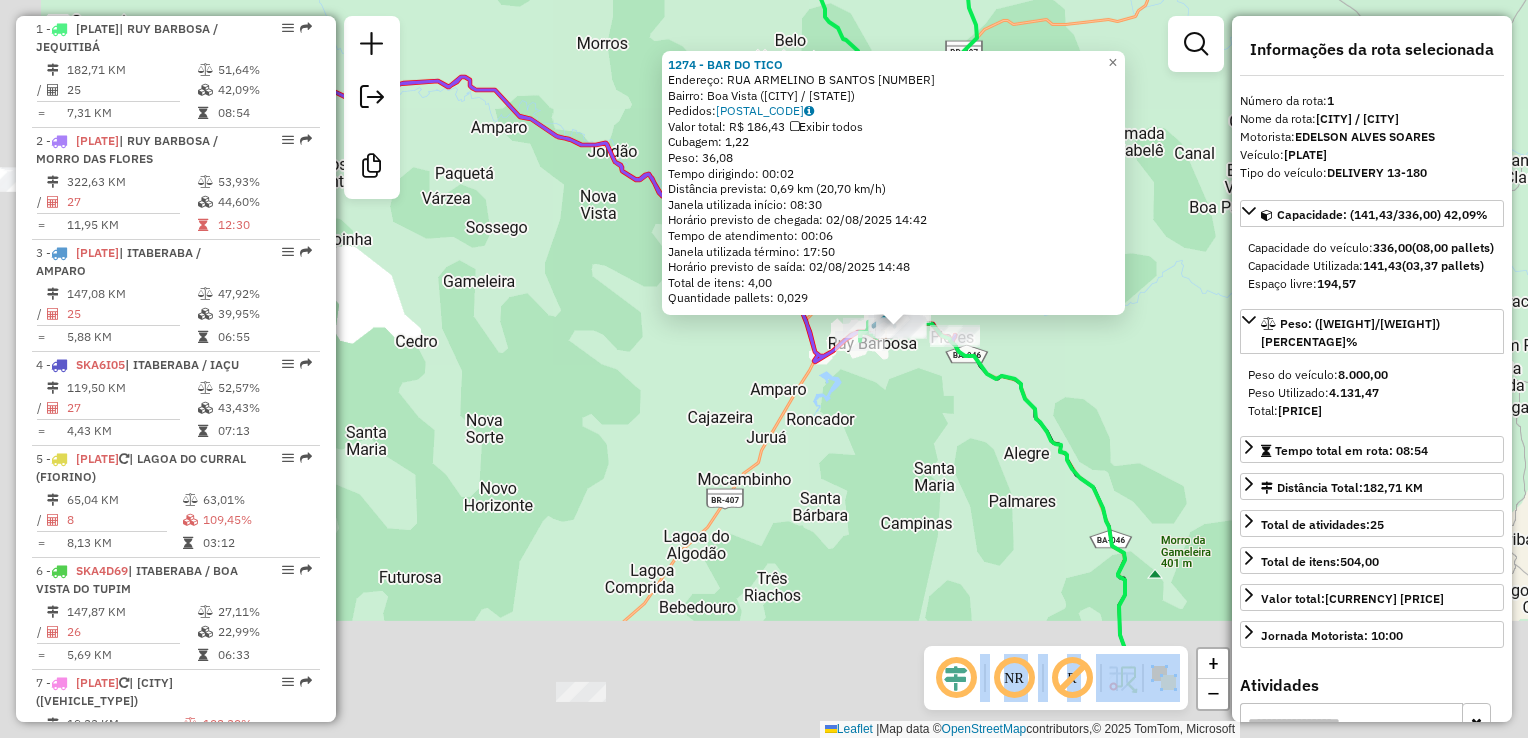 drag, startPoint x: 650, startPoint y: 526, endPoint x: 934, endPoint y: 353, distance: 332.54324 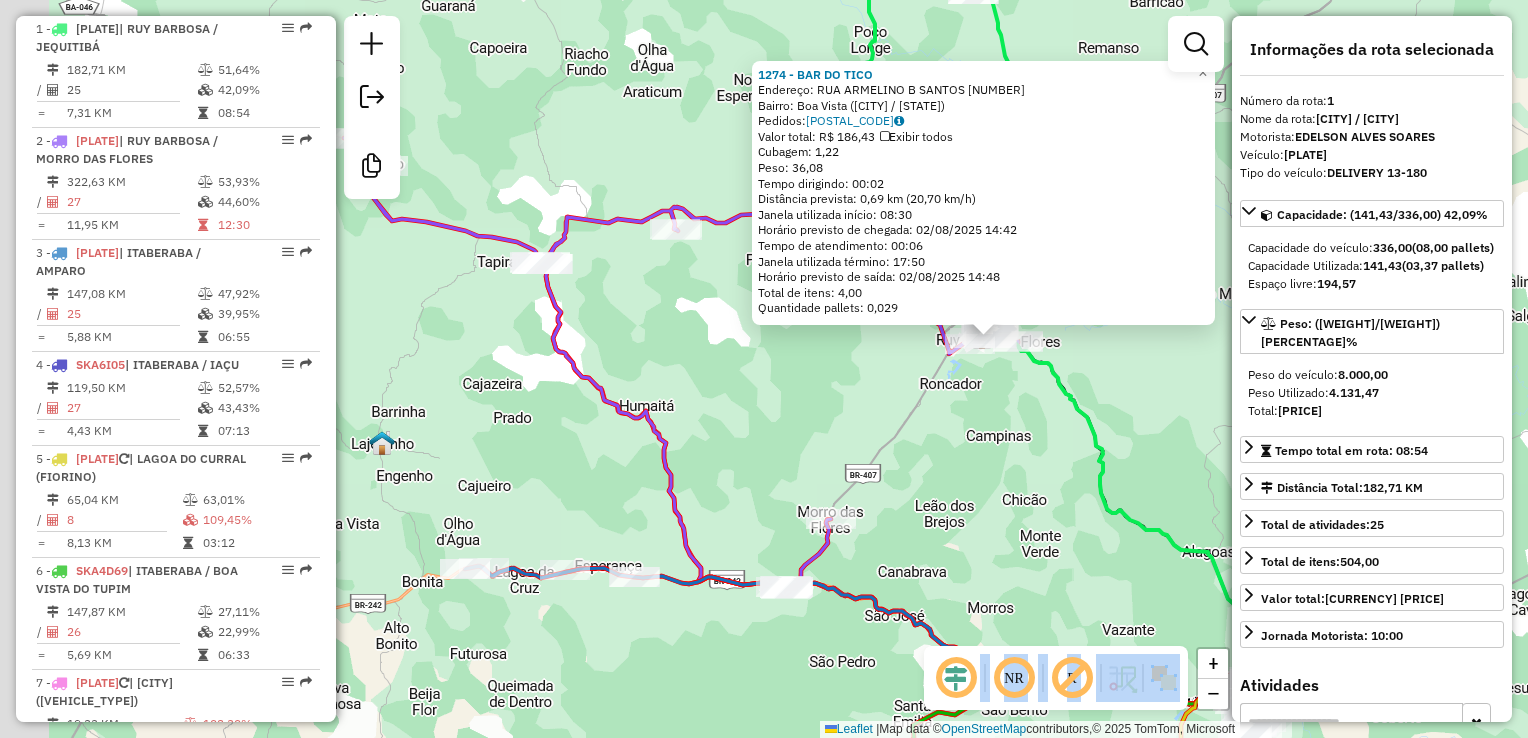 drag, startPoint x: 678, startPoint y: 415, endPoint x: 816, endPoint y: 420, distance: 138.09055 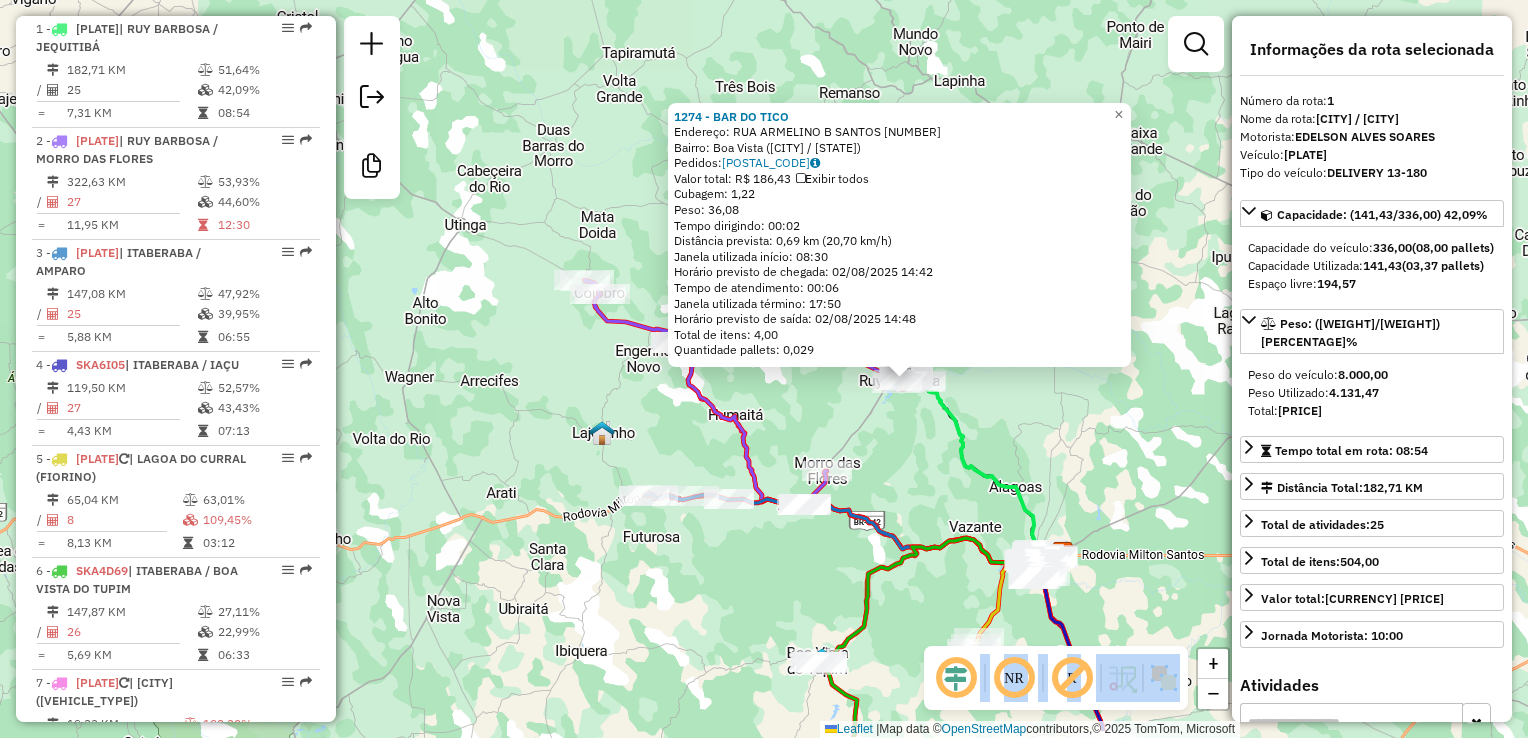 click on "[NUMBER] - BAR DO TICO Endereço: RUA ARMELINO B SANTOS [NUMBER] Bairro: Boa Vista ([CITY] / [STATE]) Pedidos: [ORDER_ID] Valor total: R$ [PRICE] Exibir todos Cubagem: [CUBAGE] Peso: [WEIGHT] Tempo dirigindo: [TIME] Distância prevista: [DISTANCE] km ([SPEED] km/h) Janela utilizada início: [TIME] Horário previsto de chegada: [DATE] [TIME] Tempo de atendimento: [TIME] Janela utilizada término: [TIME] Horário previsto de saída: [DATE] [TIME] Total de itens: [ITEM_COUNT] Quantidade pallets: [PALLET_COUNT] × Janela de atendimento Grade de atendimento Capacidade Transportadoras Veículos Cliente Pedidos Rotas Selecione os dias de semana para filtrar as janelas de atendimento Seg Ter Qua Qui Sex Sáb Dom Informe o período da janela de atendimento: De: Até: Filtrar exatamente a janela do cliente Considerar janela de atendimento padrão Selecione os dias de semana para filtrar as grades de atendimento Seg Ter Qua Qui Sex Sáb Dom Considerar clientes sem dia de atendimento cadastrado De:" 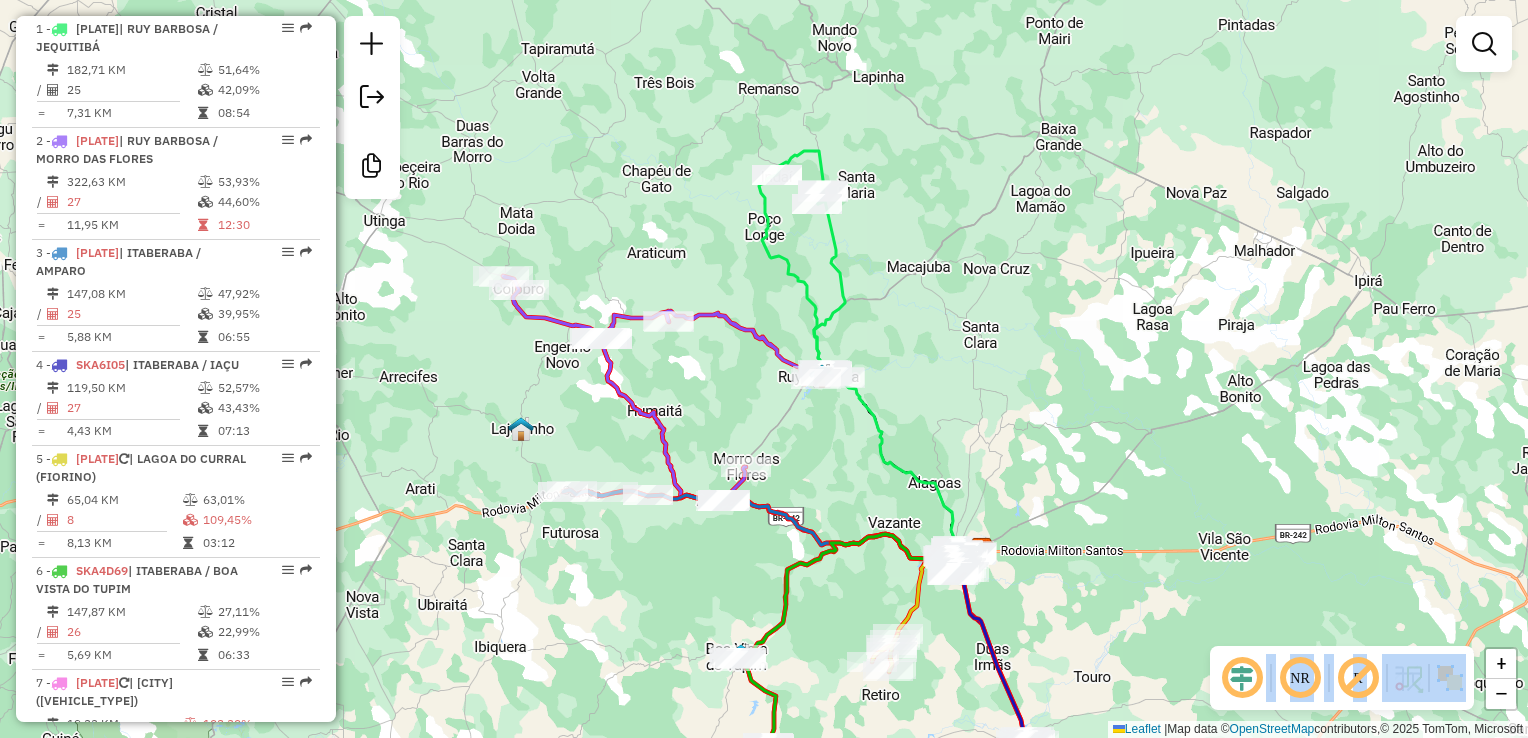 drag, startPoint x: 916, startPoint y: 462, endPoint x: 835, endPoint y: 458, distance: 81.09871 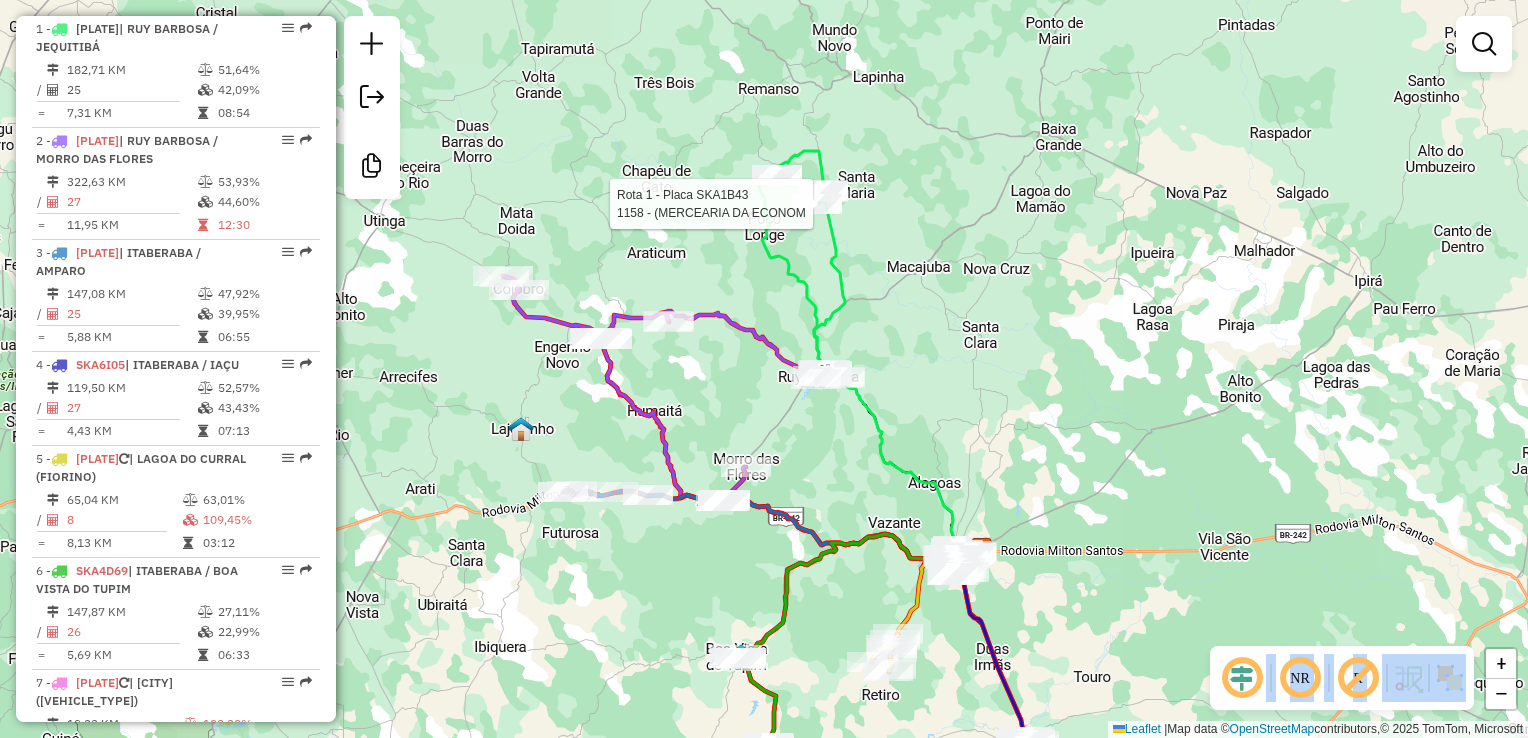 select on "**********" 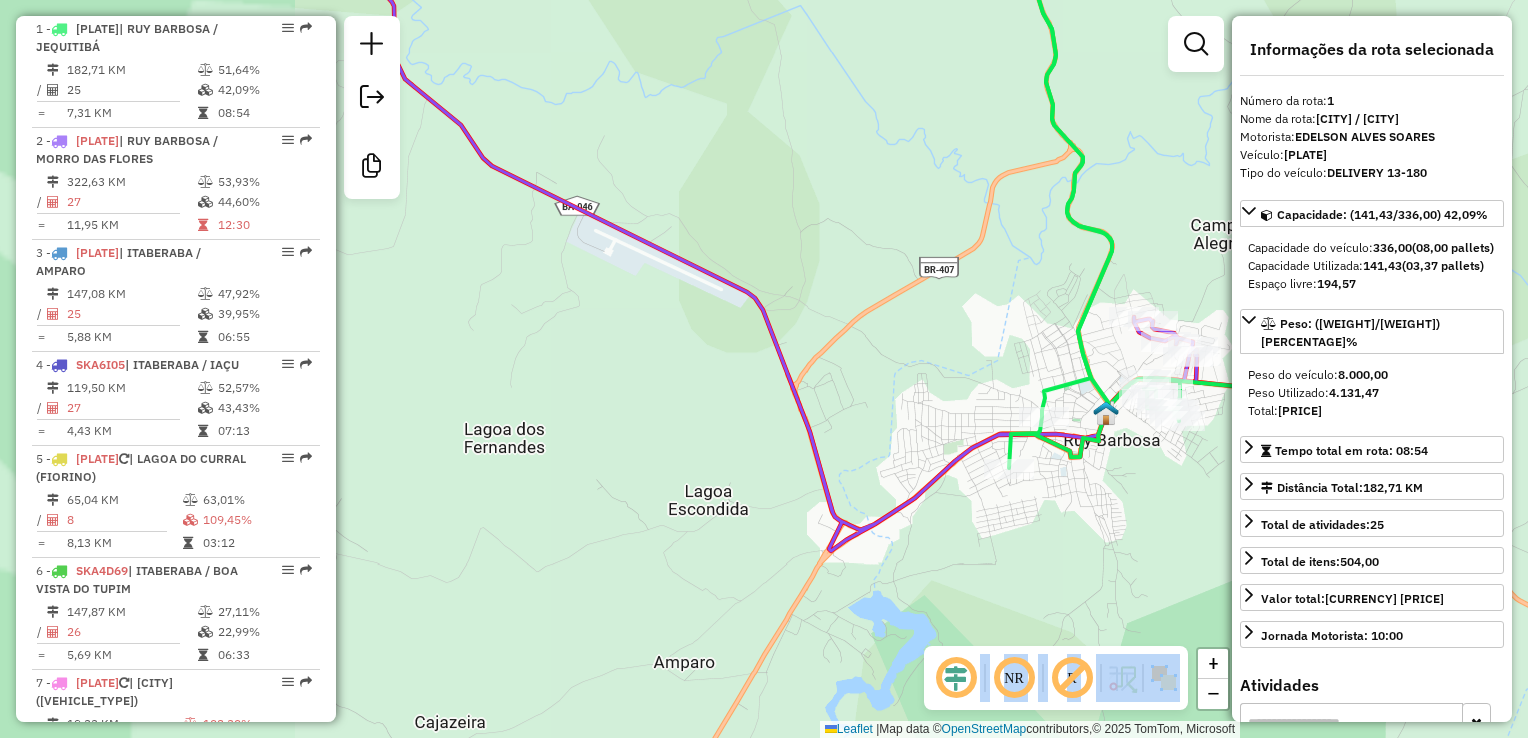 drag, startPoint x: 862, startPoint y: 587, endPoint x: 452, endPoint y: 478, distance: 424.24167 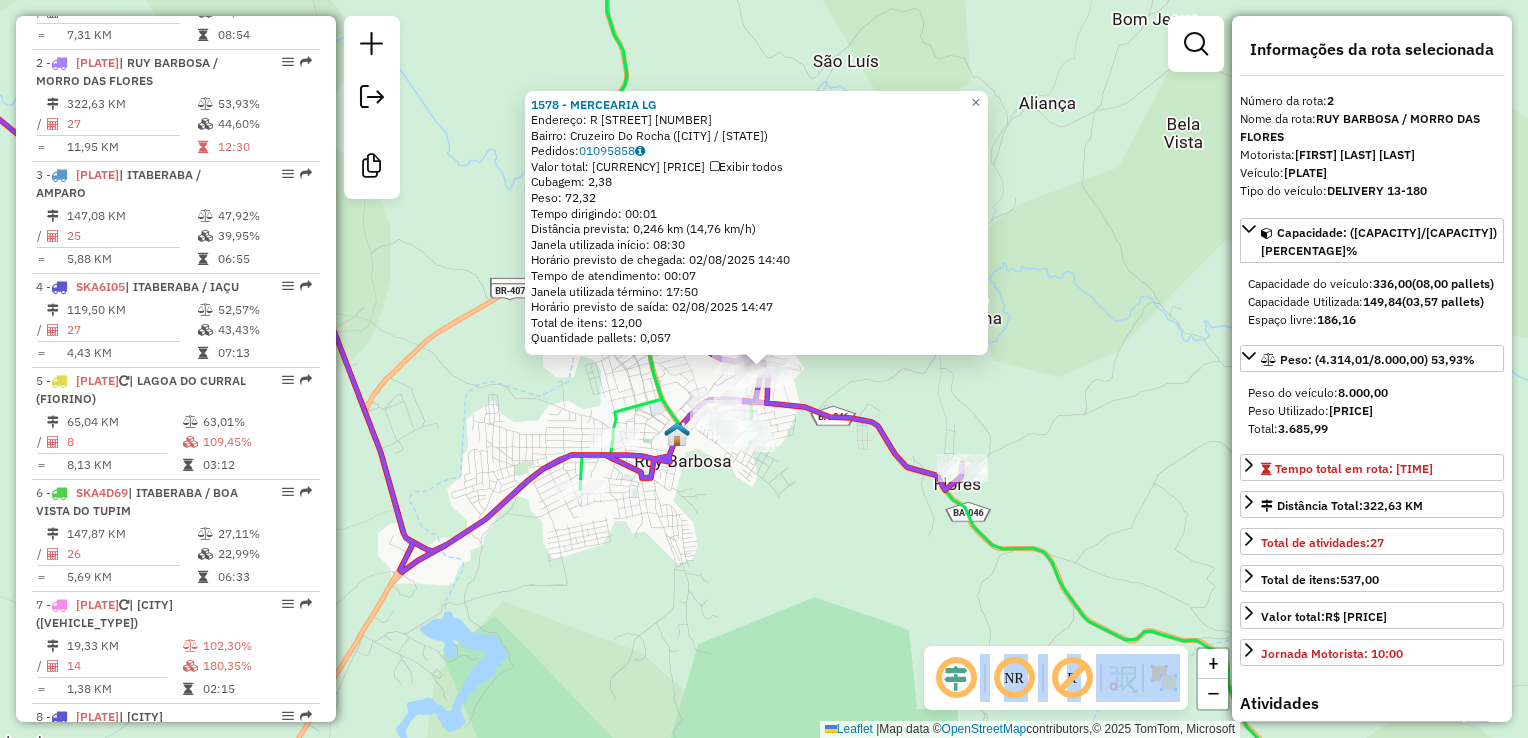 scroll, scrollTop: 899, scrollLeft: 0, axis: vertical 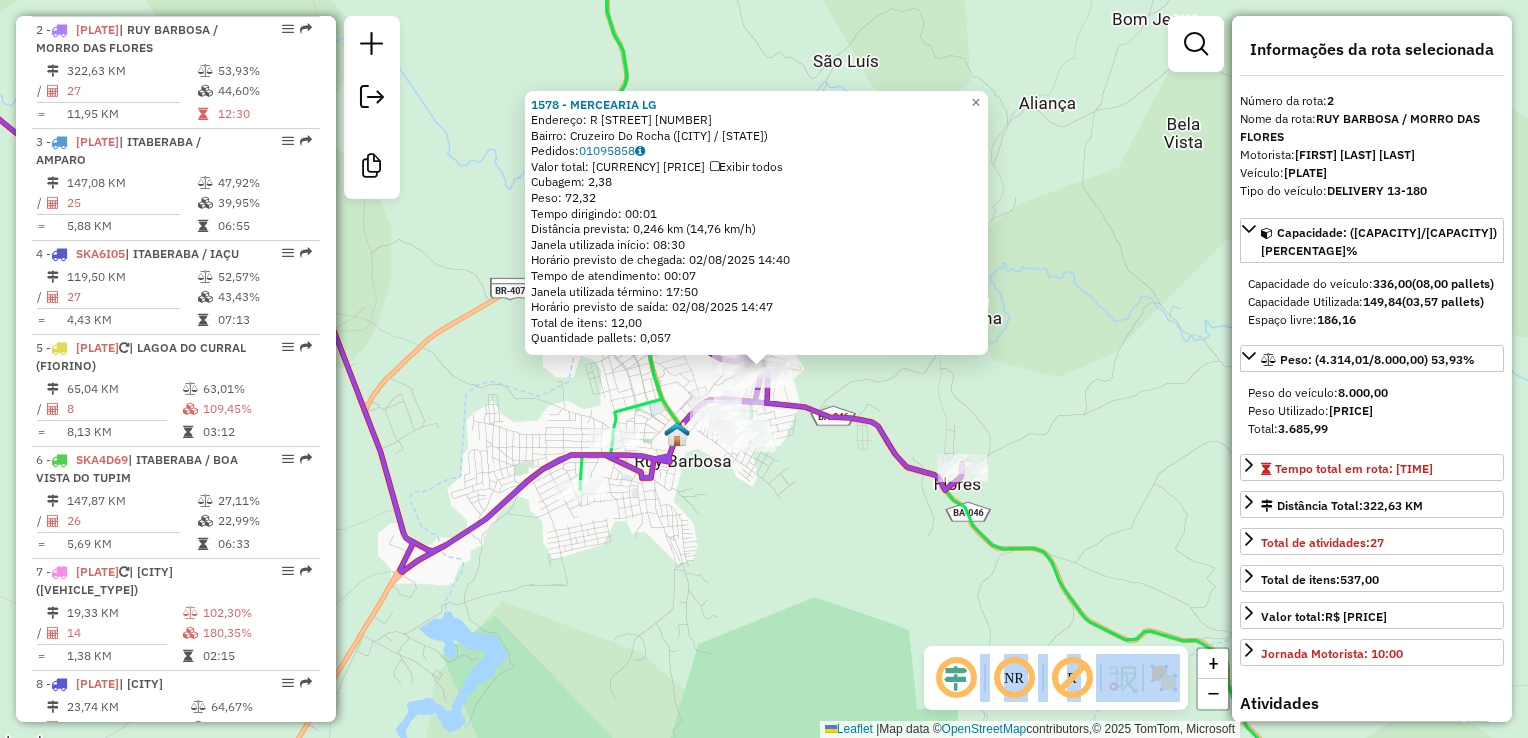 click on "[NUMBER] - [BUSINESS_NAME]  Endereço:  R [STREET_NAME] [NUMBER]   Bairro: [NEIGHBORHOOD] ([CITY] / [STATE])   Pedidos:  [ORDER_ID]   Valor total: [CURRENCY] [PRICE]   Exibir todos   Cubagem: [CUBAGE]  Peso: [WEIGHT]  Tempo dirigindo: [TIME]   Distância prevista: [DISTANCE] km ([SPEED] km/h)   Janela utilizada início: [TIME]   Horário previsto de chegada: [DATE] [TIME]   Tempo de atendimento: [TIME]   Janela utilizada término: [TIME]   Horário previsto de saída: [DATE] [TIME]   Total de itens: [ITEMS]   Quantidade pallets: [PALLETS]  × Janela de atendimento Grade de atendimento Capacidade Transportadoras Veículos Cliente Pedidos  Rotas Selecione os dias de semana para filtrar as janelas de atendimento  Seg   Ter   Qua   Qui   Sex   Sáb   Dom  Informe o período da janela de atendimento: De: Até:  Filtrar exatamente a janela do cliente  Considerar janela de atendimento padrão  Selecione os dias de semana para filtrar as grades de atendimento  Seg   Ter   Qua   Qui   Sex   Sáb   Dom   Clientes fora do dia de atendimento selecionado" 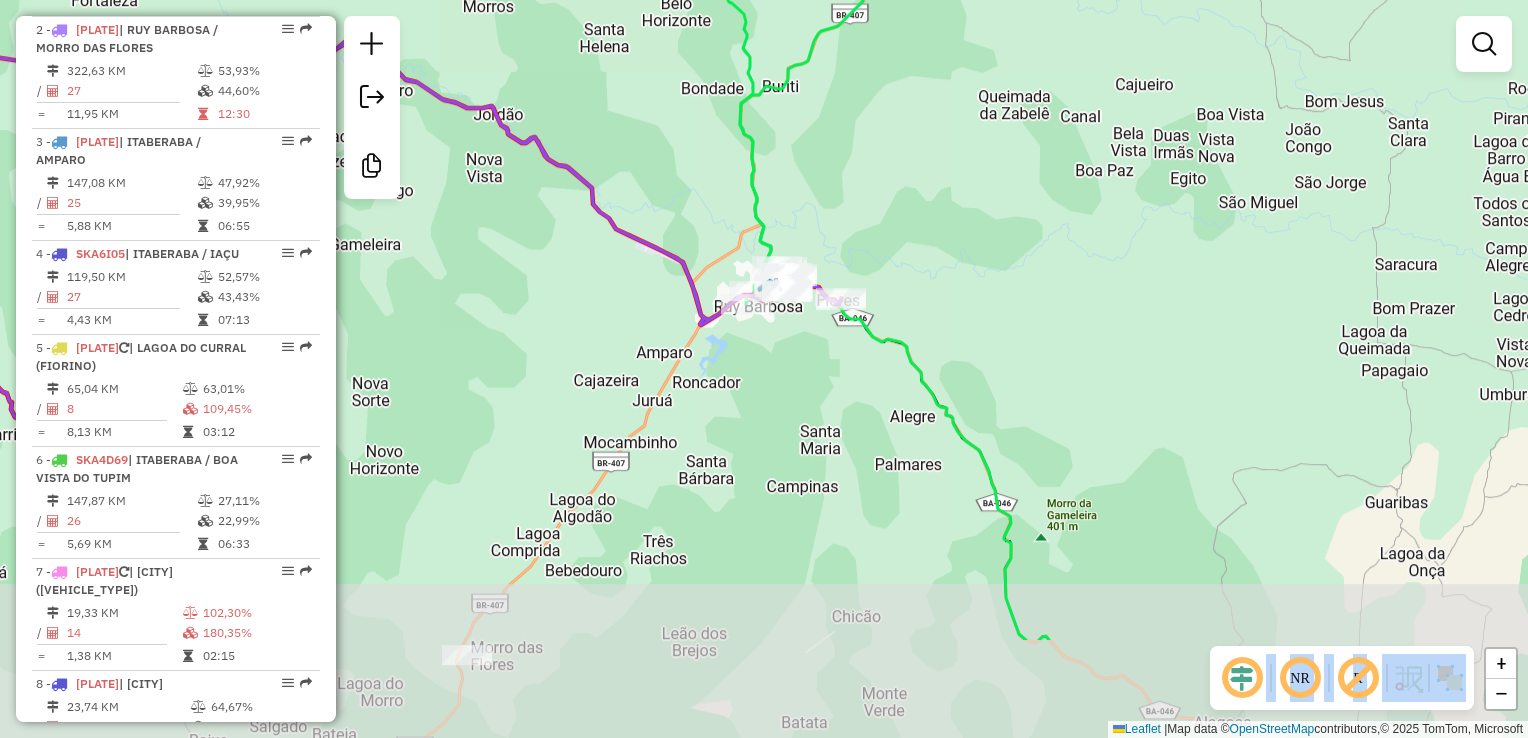 drag, startPoint x: 699, startPoint y: 670, endPoint x: 724, endPoint y: 431, distance: 240.30397 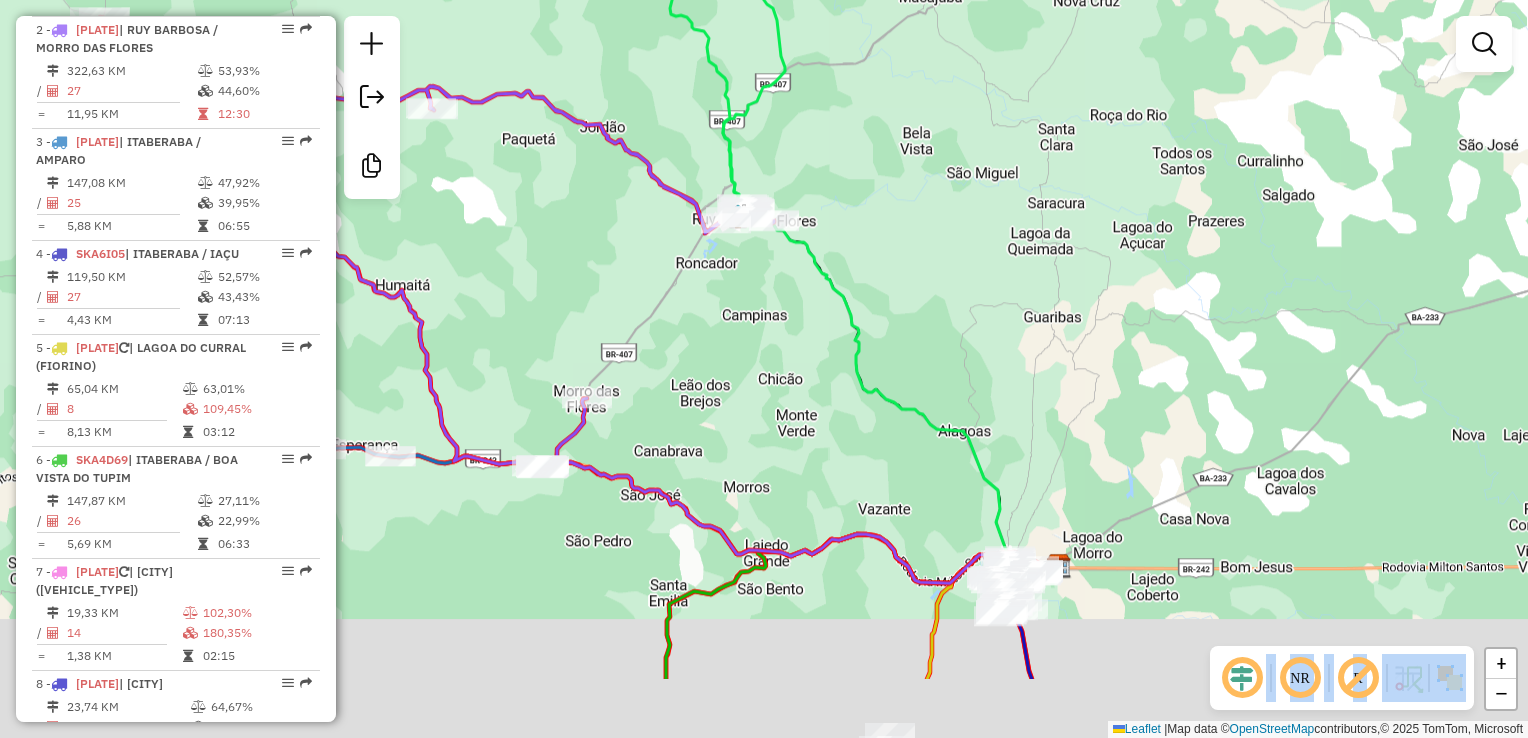drag, startPoint x: 718, startPoint y: 529, endPoint x: 716, endPoint y: 357, distance: 172.01163 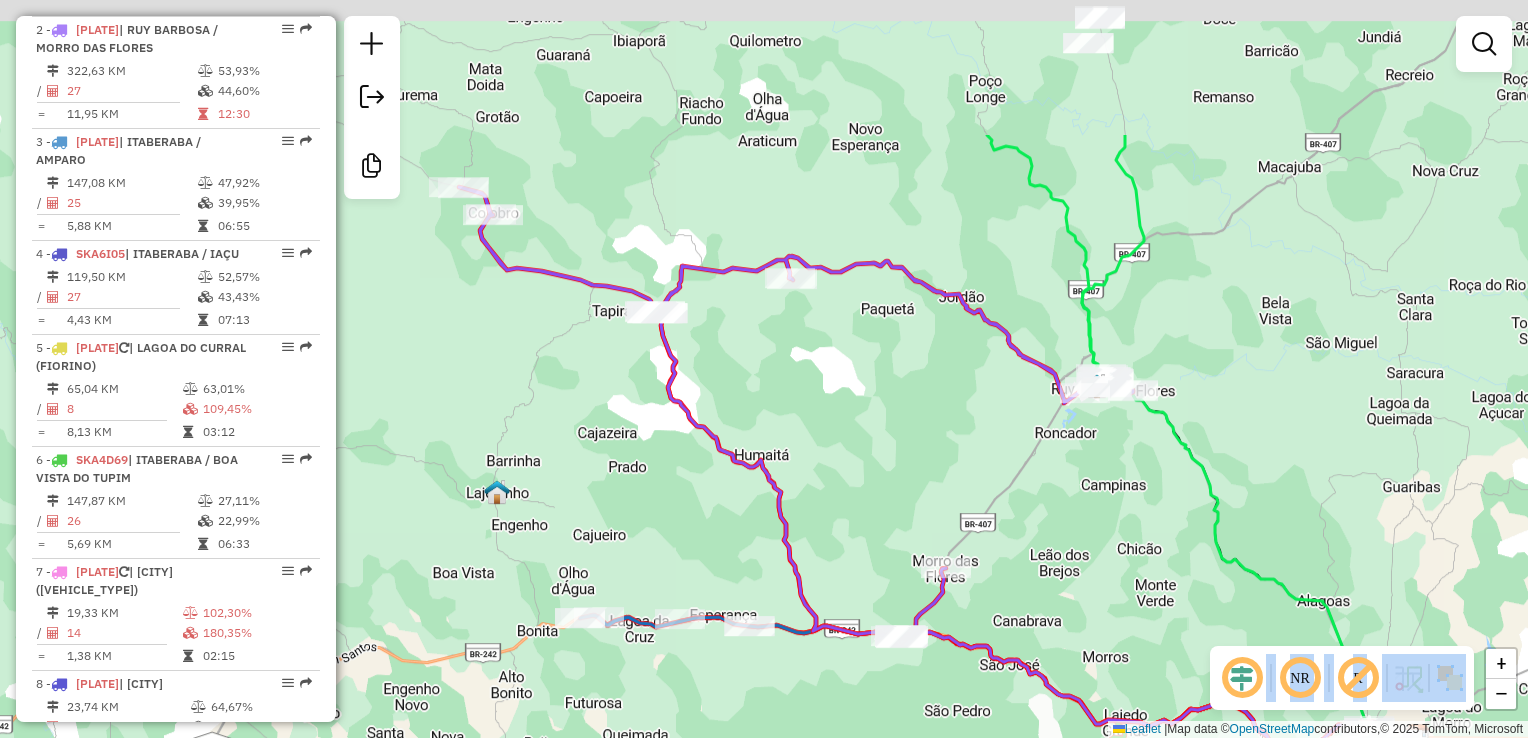 drag, startPoint x: 698, startPoint y: 301, endPoint x: 1073, endPoint y: 529, distance: 438.8724 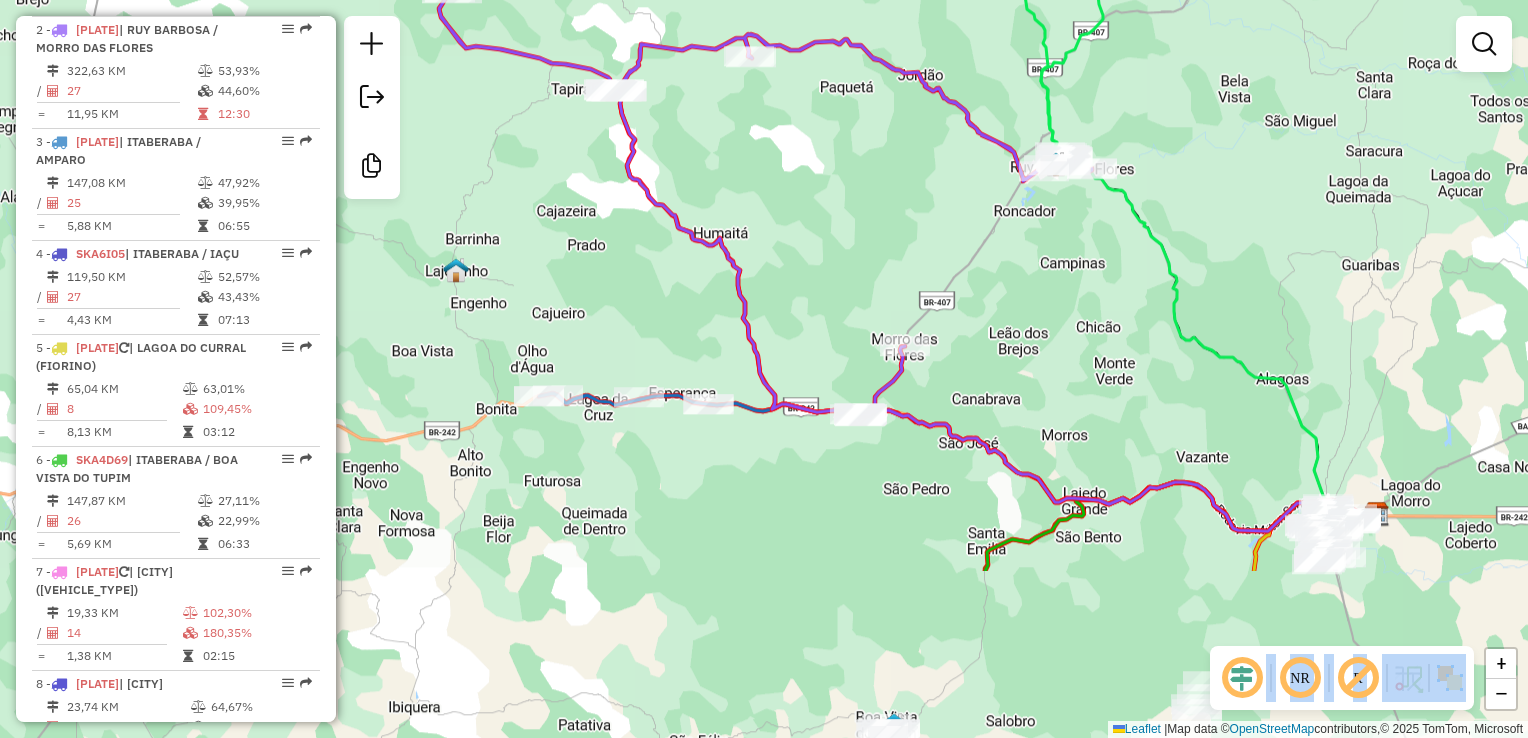 drag, startPoint x: 972, startPoint y: 522, endPoint x: 888, endPoint y: 242, distance: 292.32858 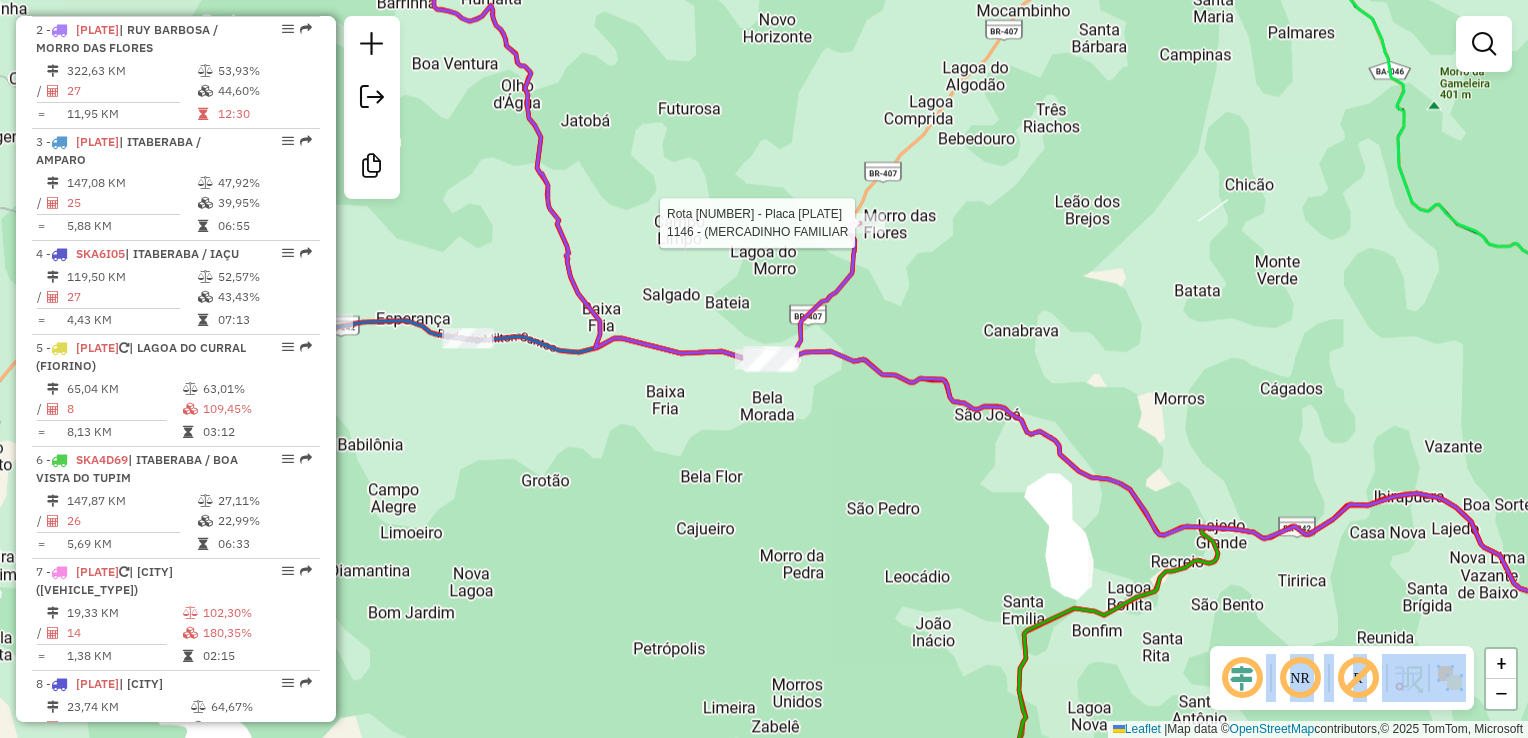 select on "**********" 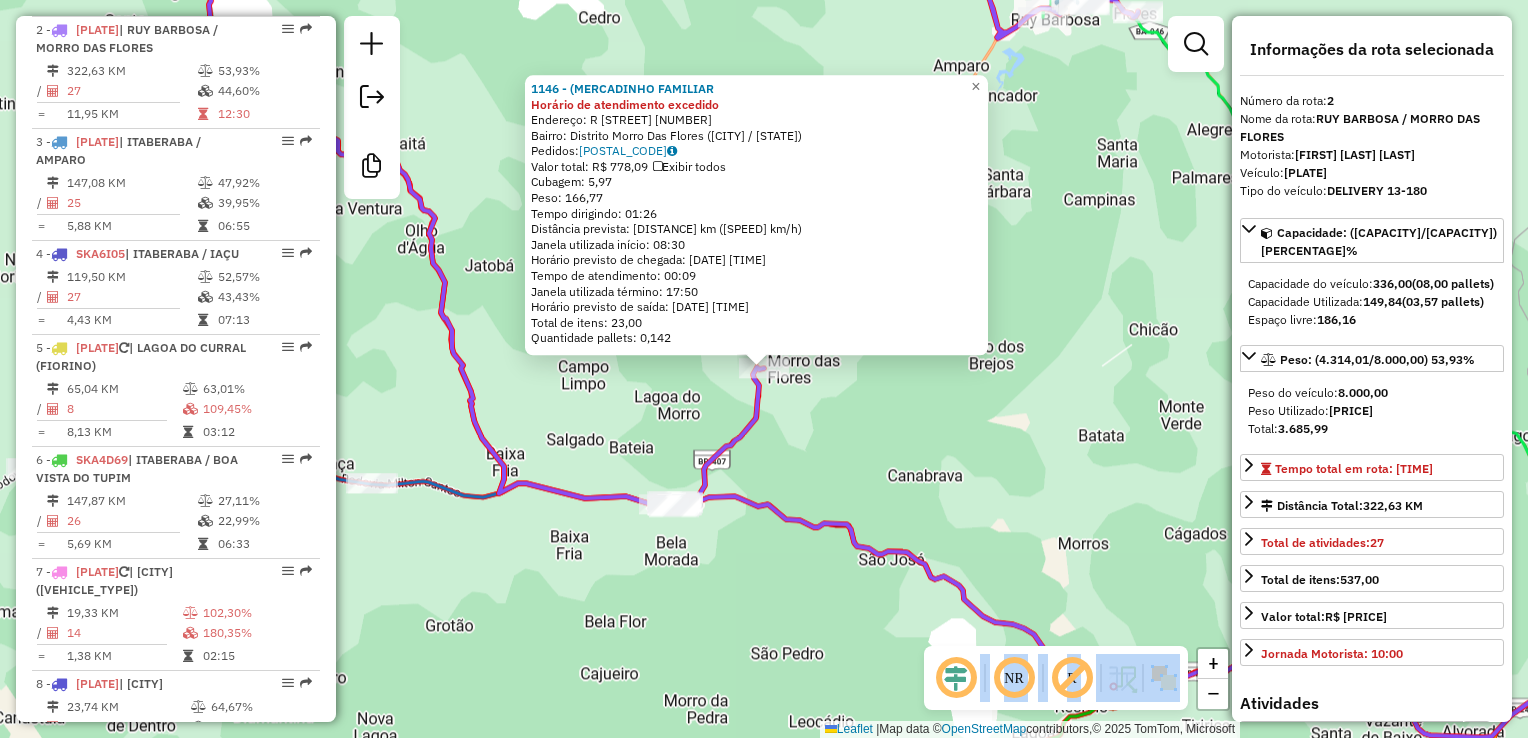click on "[NUMBER] - [BUSINESS_NAME] Horário de atendimento excedido  Endereço:  R [STREET_NAME] [NUMBER]   Bairro: [NEIGHBORHOOD] ([CITY] / [STATE])   Pedidos:  [ORDER_ID]   Valor total: [CURRENCY] [PRICE]   Exibir todos   Cubagem: [CUBAGE]  Peso: [WEIGHT]  Tempo dirigindo: [TIME]   Distância prevista: [DISTANCE] km ([SPEED] km/h)   Janela utilizada início: [TIME]   Horário previsto de chegada: [DATE] [TIME]   Tempo de atendimento: [TIME]   Janela utilizada término: [TIME]   Horário previsto de saída: [DATE] [TIME]   Total de itens: [ITEMS]   Quantidade pallets: [PALLETS]  × Janela de atendimento Grade de atendimento Capacidade Transportadoras Veículos Cliente Pedidos  Rotas Selecione os dias de semana para filtrar as janelas de atendimento  Seg   Ter   Qua   Qui   Sex   Sáb   Dom  Informe o período da janela de atendimento: De: Até:  Filtrar exatamente a janela do cliente  Considerar janela de atendimento padrão  Selecione os dias de semana para filtrar as grades de atendimento  Seg   Ter   Qua   Qui   Sex   Sáb  De:" 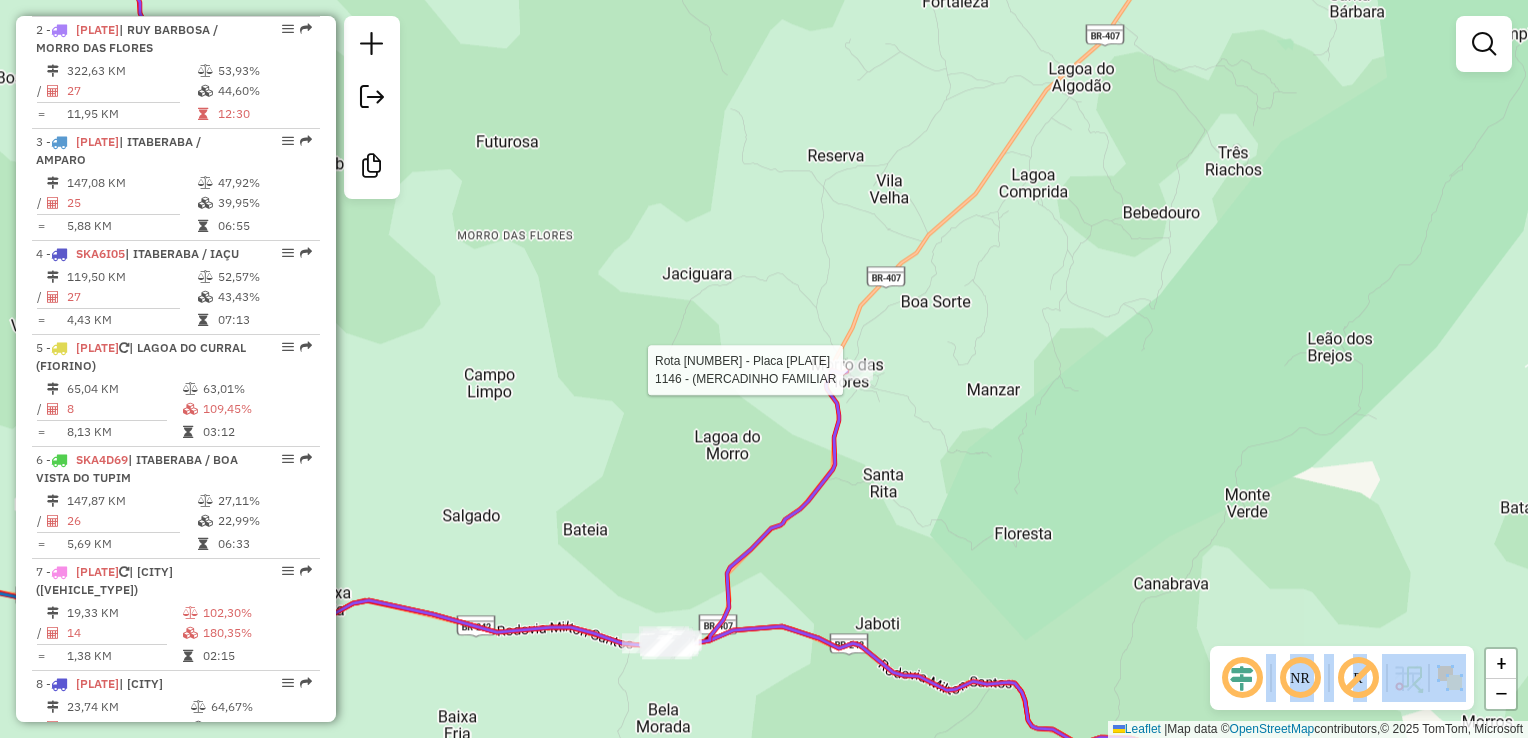 select on "**********" 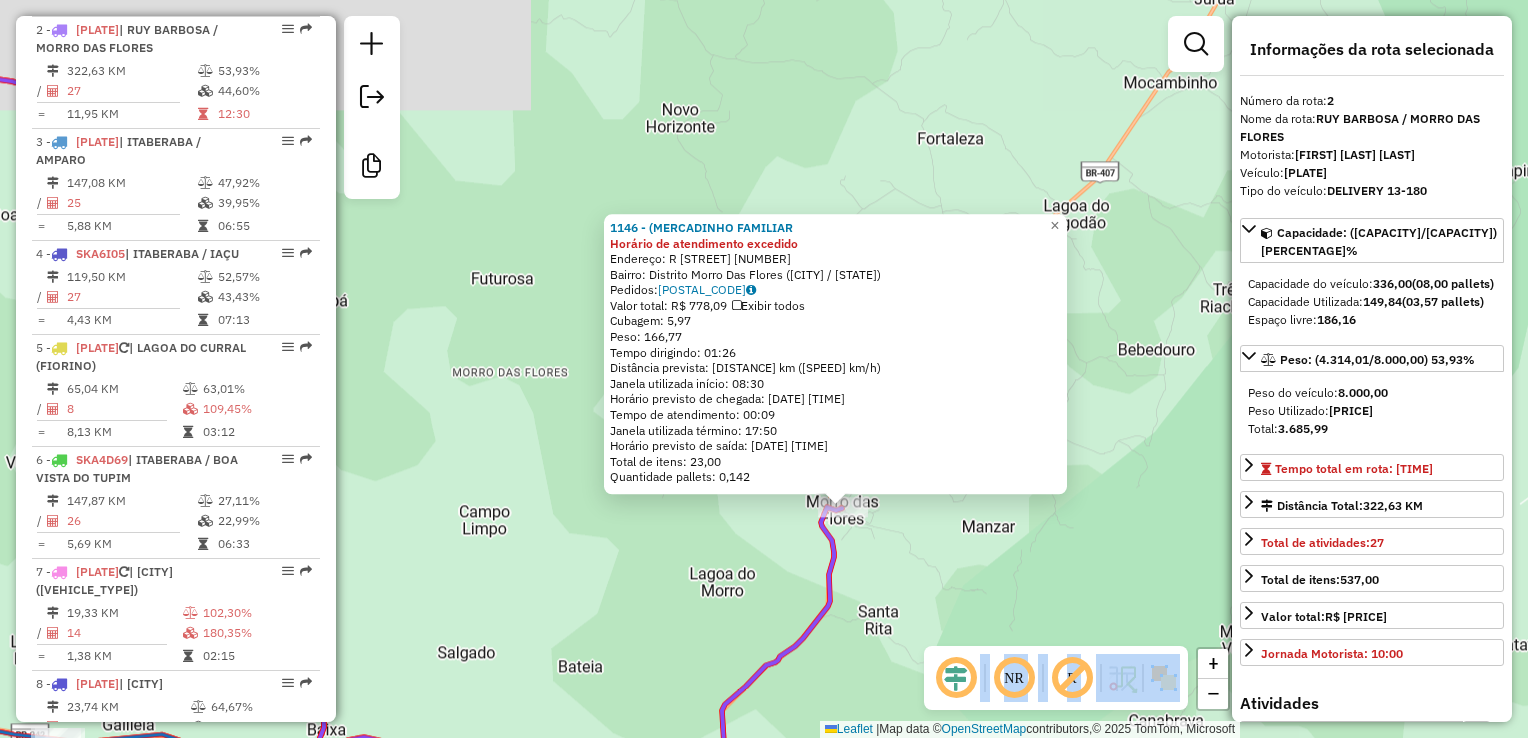 click on "[NUMBER] - [BUSINESS_NAME] Horário de atendimento excedido  Endereço:  R [STREET_NAME] [NUMBER]   Bairro: [NEIGHBORHOOD] ([CITY] / [STATE])   Pedidos:  [ORDER_ID]   Valor total: [CURRENCY] [PRICE]   Exibir todos   Cubagem: [CUBAGE]  Peso: [WEIGHT]  Tempo dirigindo: [TIME]   Distância prevista: [DISTANCE] km ([SPEED] km/h)   Janela utilizada início: [TIME]   Horário previsto de chegada: [DATE] [TIME]   Tempo de atendimento: [TIME]   Janela utilizada término: [TIME]   Horário previsto de saída: [DATE] [TIME]   Total de itens: [ITEMS]   Quantidade pallets: [PALLETS]  × Janela de atendimento Grade de atendimento Capacidade Transportadoras Veículos Cliente Pedidos  Rotas Selecione os dias de semana para filtrar as janelas de atendimento  Seg   Ter   Qua   Qui   Sex   Sáb   Dom  Informe o período da janela de atendimento: De: Até:  Filtrar exatamente a janela do cliente  Considerar janela de atendimento padrão  Selecione os dias de semana para filtrar as grades de atendimento  Seg   Ter   Qua   Qui   Sex   Sáb  De:" 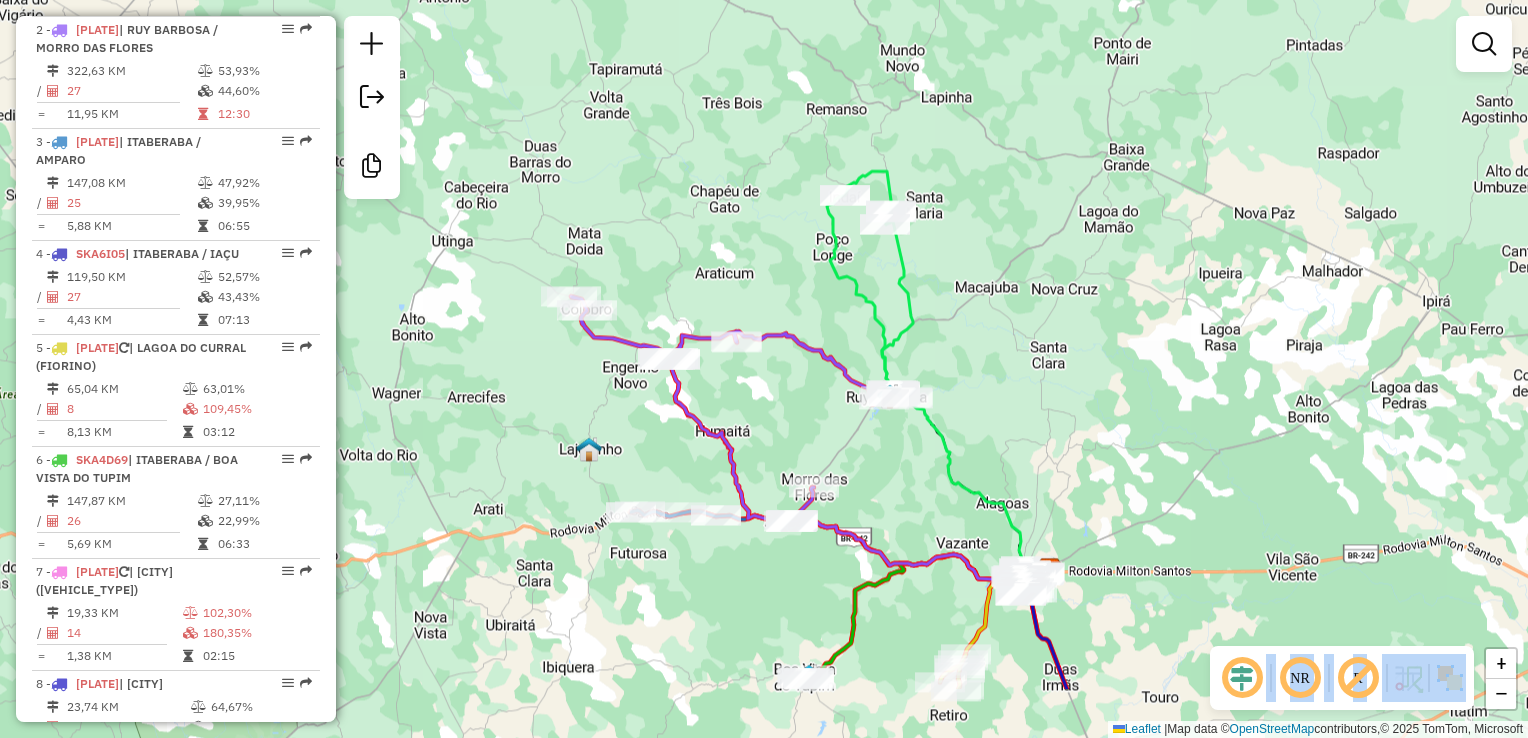 drag, startPoint x: 636, startPoint y: 689, endPoint x: 804, endPoint y: 563, distance: 210 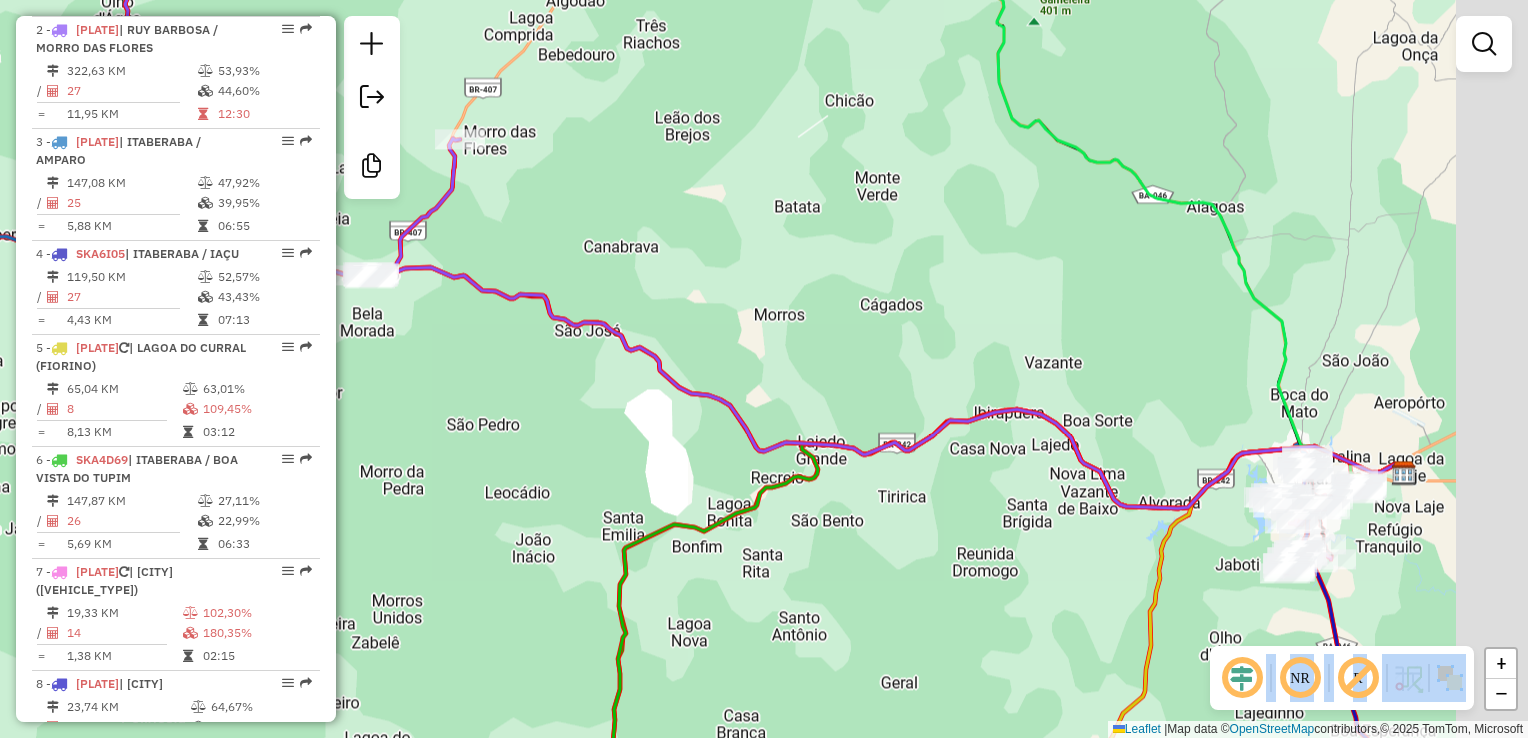 drag, startPoint x: 1003, startPoint y: 542, endPoint x: 602, endPoint y: 540, distance: 401.00497 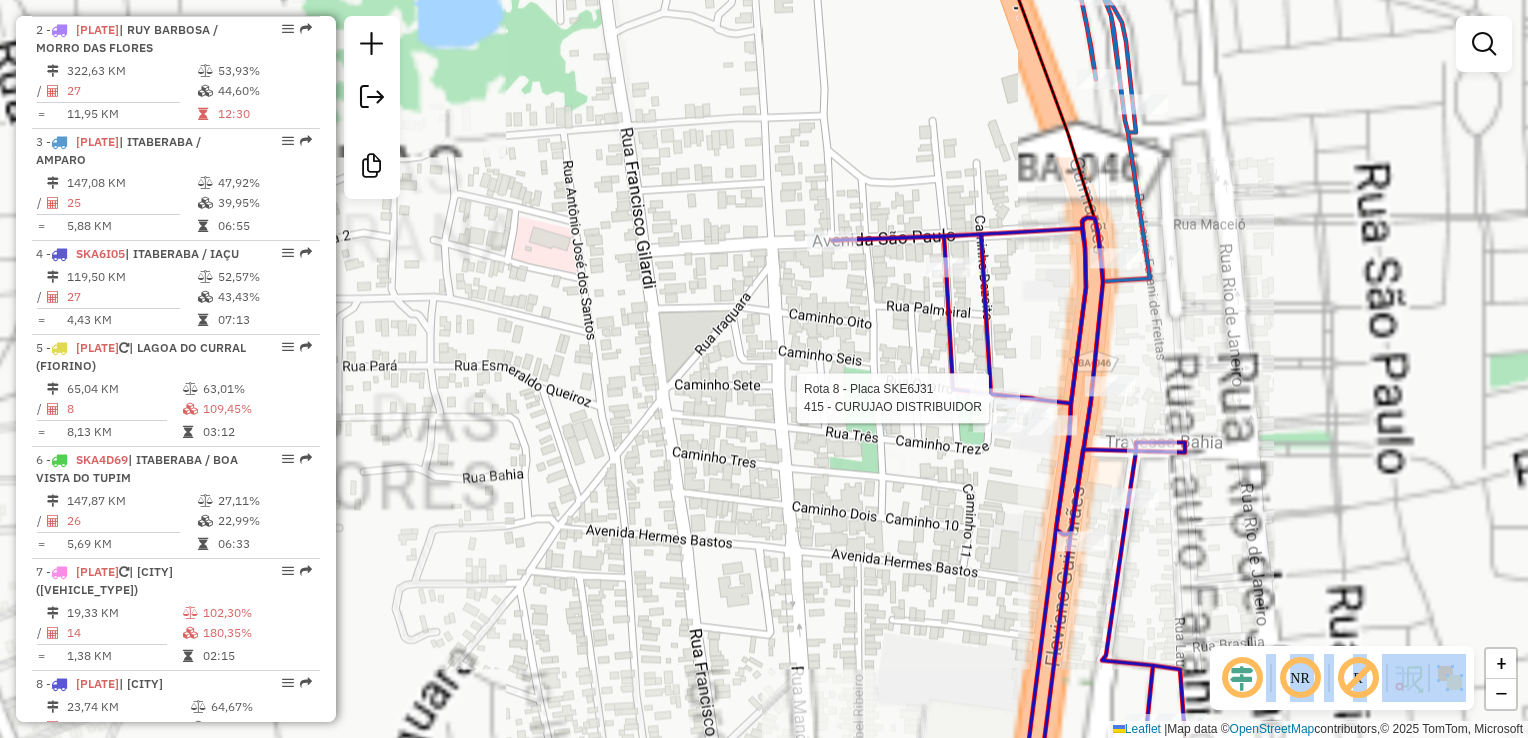 select on "**********" 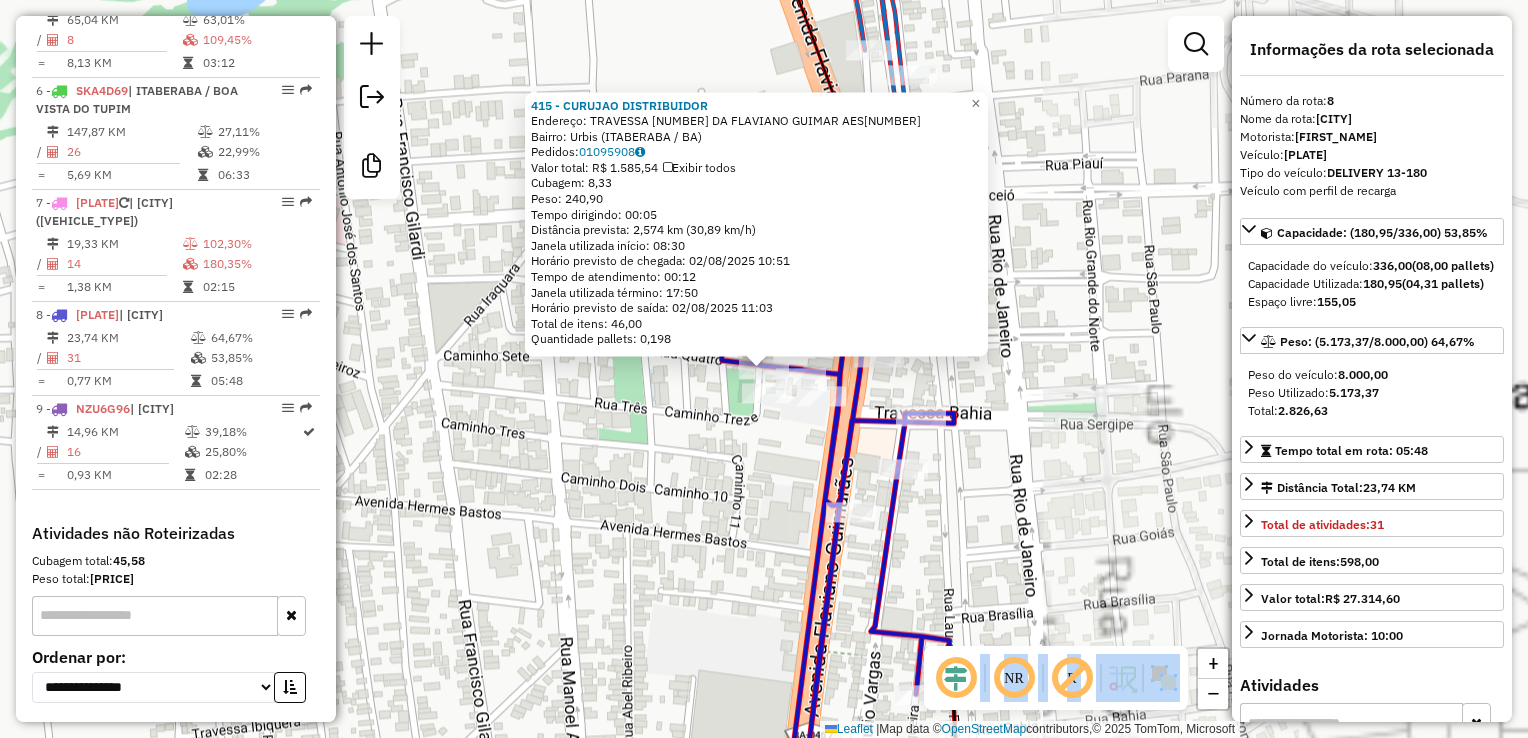 scroll, scrollTop: 1399, scrollLeft: 0, axis: vertical 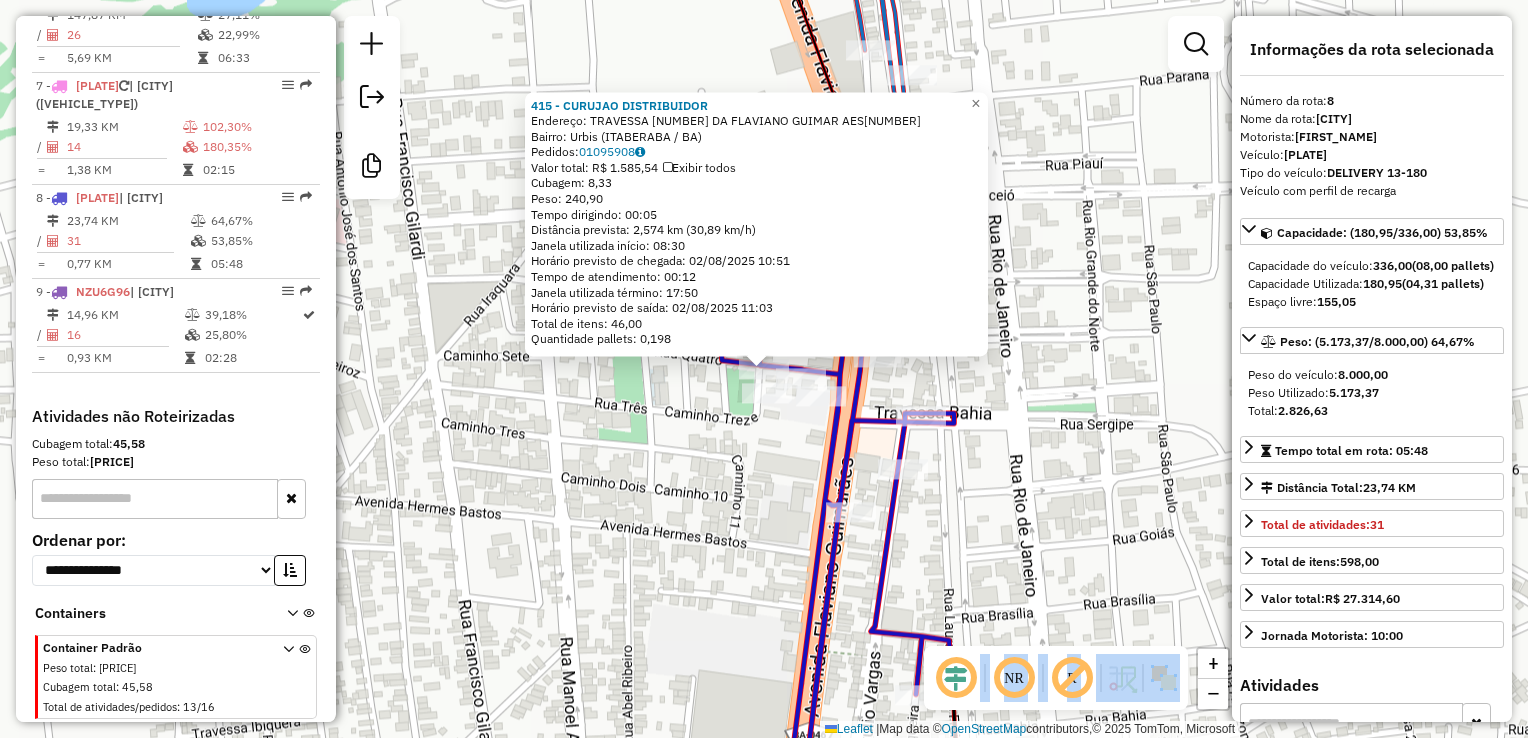 click on "[NUMBER] - [BUSINESS_NAME]  Endereço:  [STREET] [NUMBER]   Bairro: [NEIGHBORHOOD] ([CITY] / [STATE])   Pedidos:  [ORDER_ID]   Valor total: [CURRENCY] [PRICE]   Exibir todos   Cubagem: [CUBAGE]  Peso: [WEIGHT]  Tempo dirigindo: [TIME]   Distância prevista: [DISTANCE] km ([SPEED] km/h)   Janela utilizada início: [TIME]   Horário previsto de chegada: [DATE] [TIME]   Tempo de atendimento: [TIME]   Janela utilizada término: [TIME]   Horário previsto de saída: [DATE] [TIME]   Total de itens: [ITEMS]   Quantidade pallets: [PALLETS]  × Janela de atendimento Grade de atendimento Capacidade Transportadoras Veículos Cliente Pedidos  Rotas Selecione os dias de semana para filtrar as janelas de atendimento  Seg   Ter   Qua   Qui   Sex   Sáb   Dom  Informe o período da janela de atendimento: De: Até:  Filtrar exatamente a janela do cliente  Considerar janela de atendimento padrão  Selecione os dias de semana para filtrar as grades de atendimento  Seg   Ter   Qua   Qui   Sex   Sáb   Dom   Peso mínimo:   Peso máximo:   De:  +" 